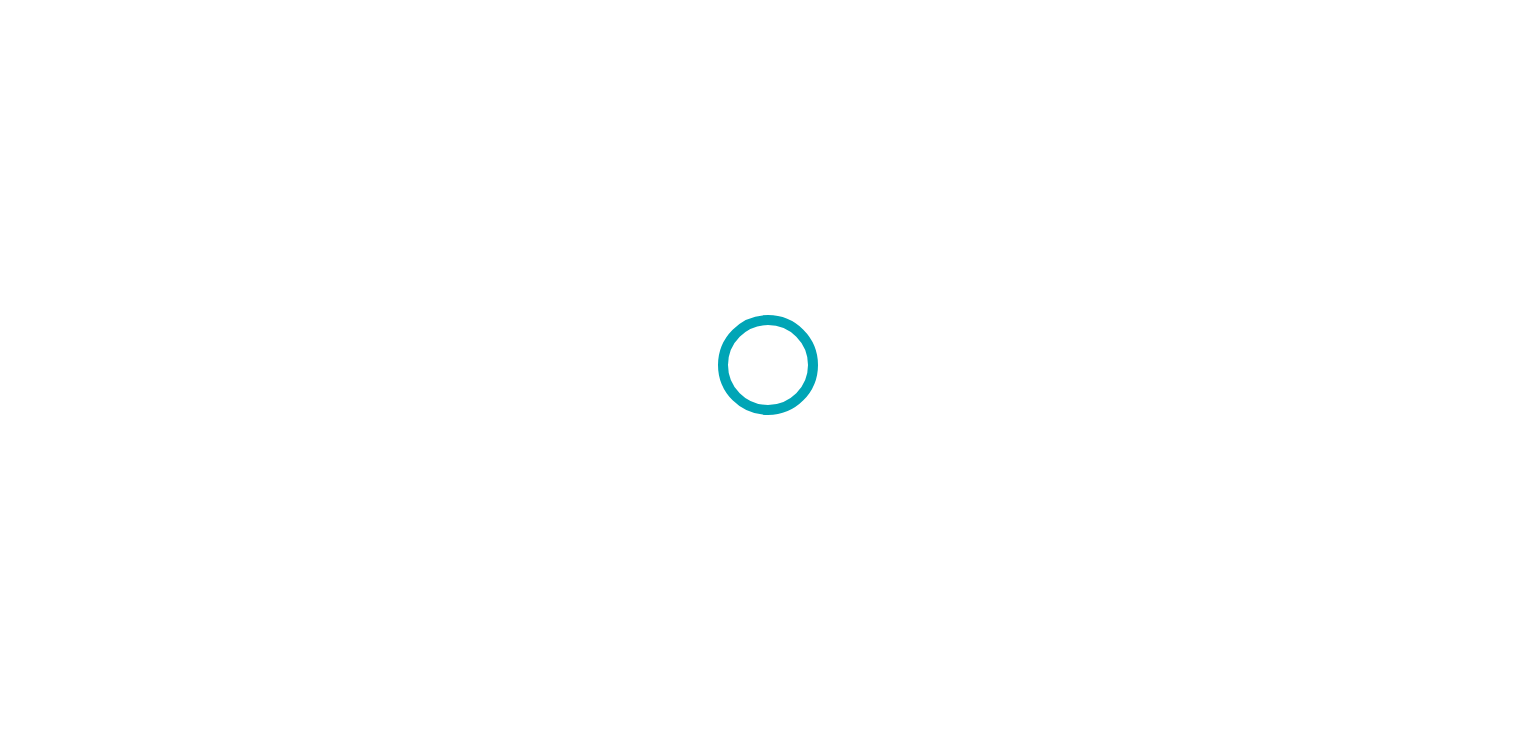 scroll, scrollTop: 0, scrollLeft: 0, axis: both 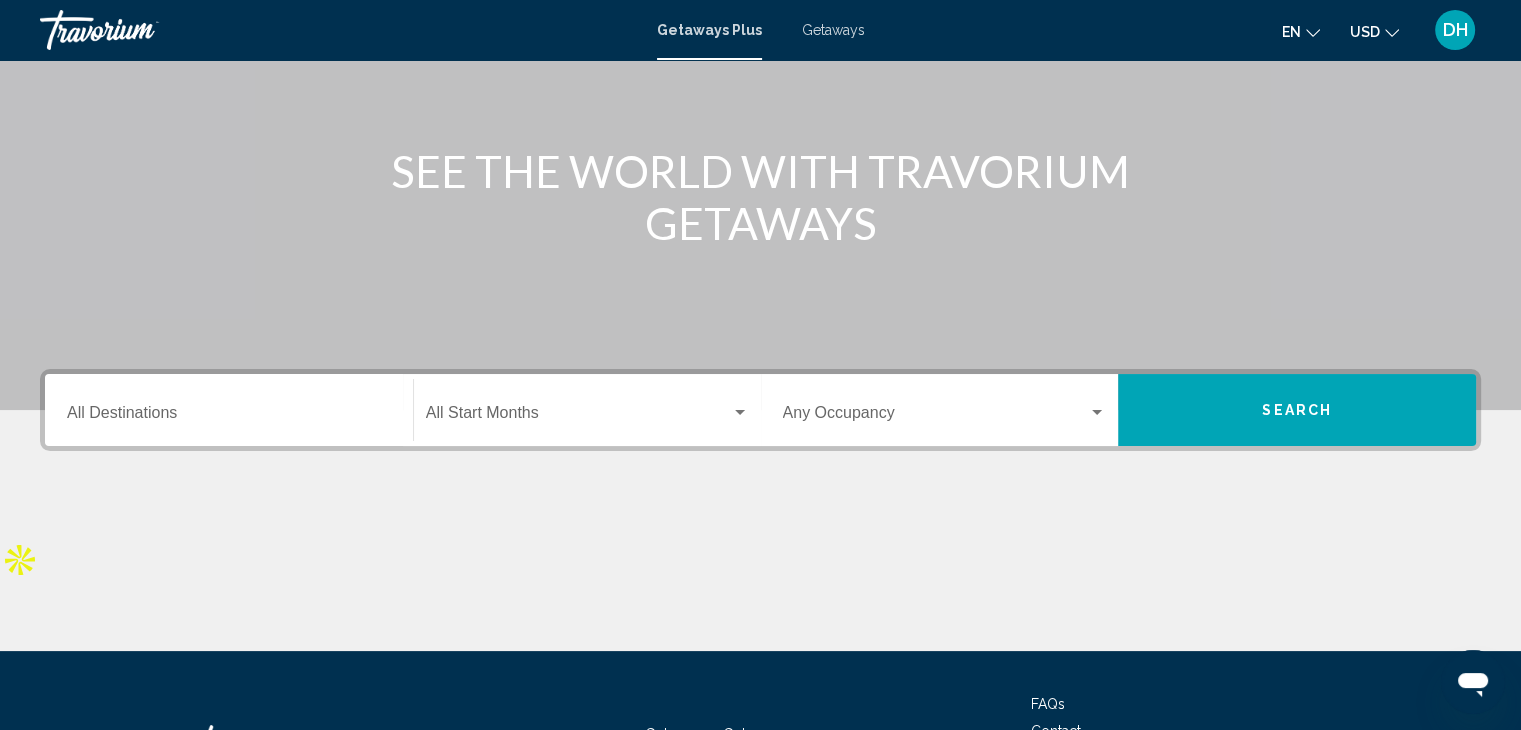 click on "Destination All Destinations" at bounding box center (229, 417) 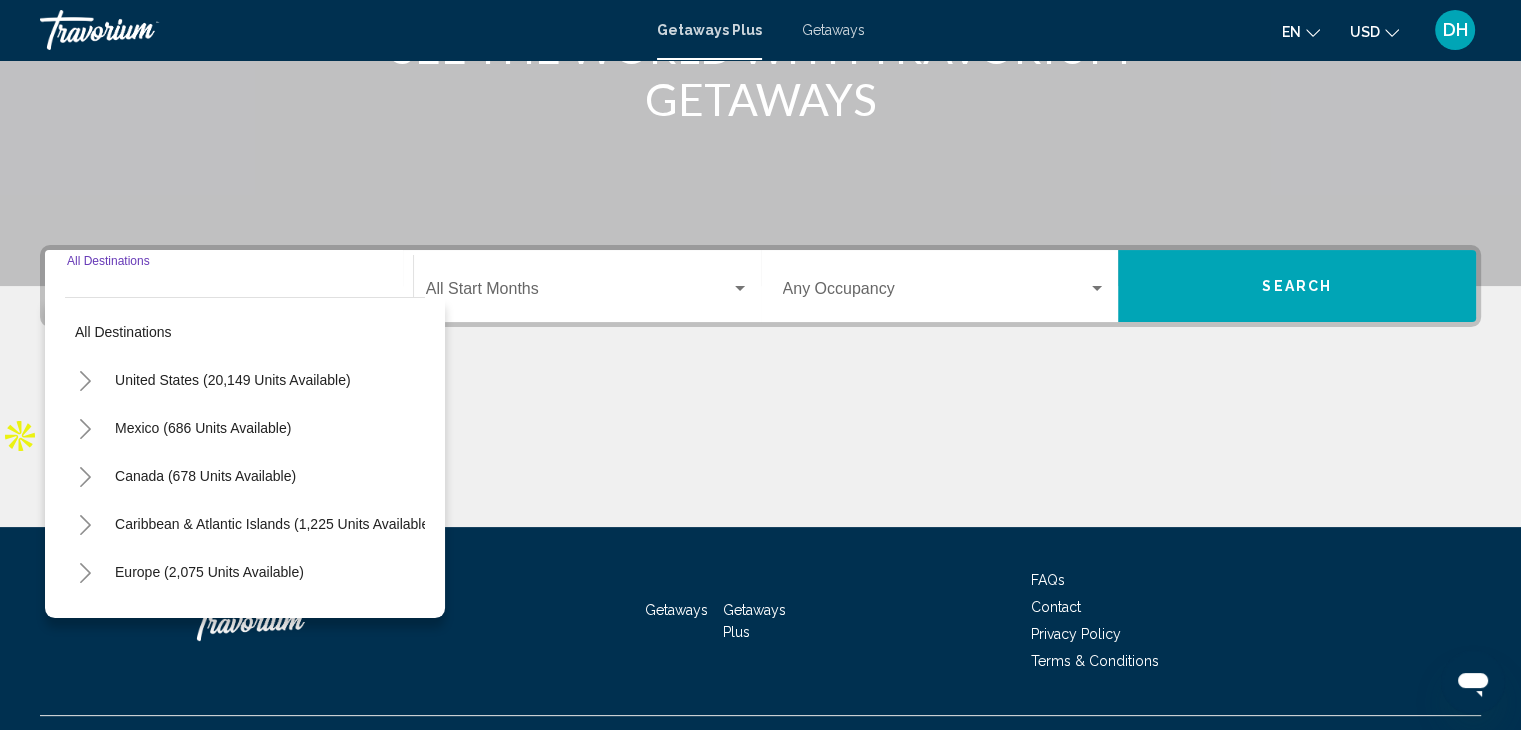 scroll, scrollTop: 312, scrollLeft: 0, axis: vertical 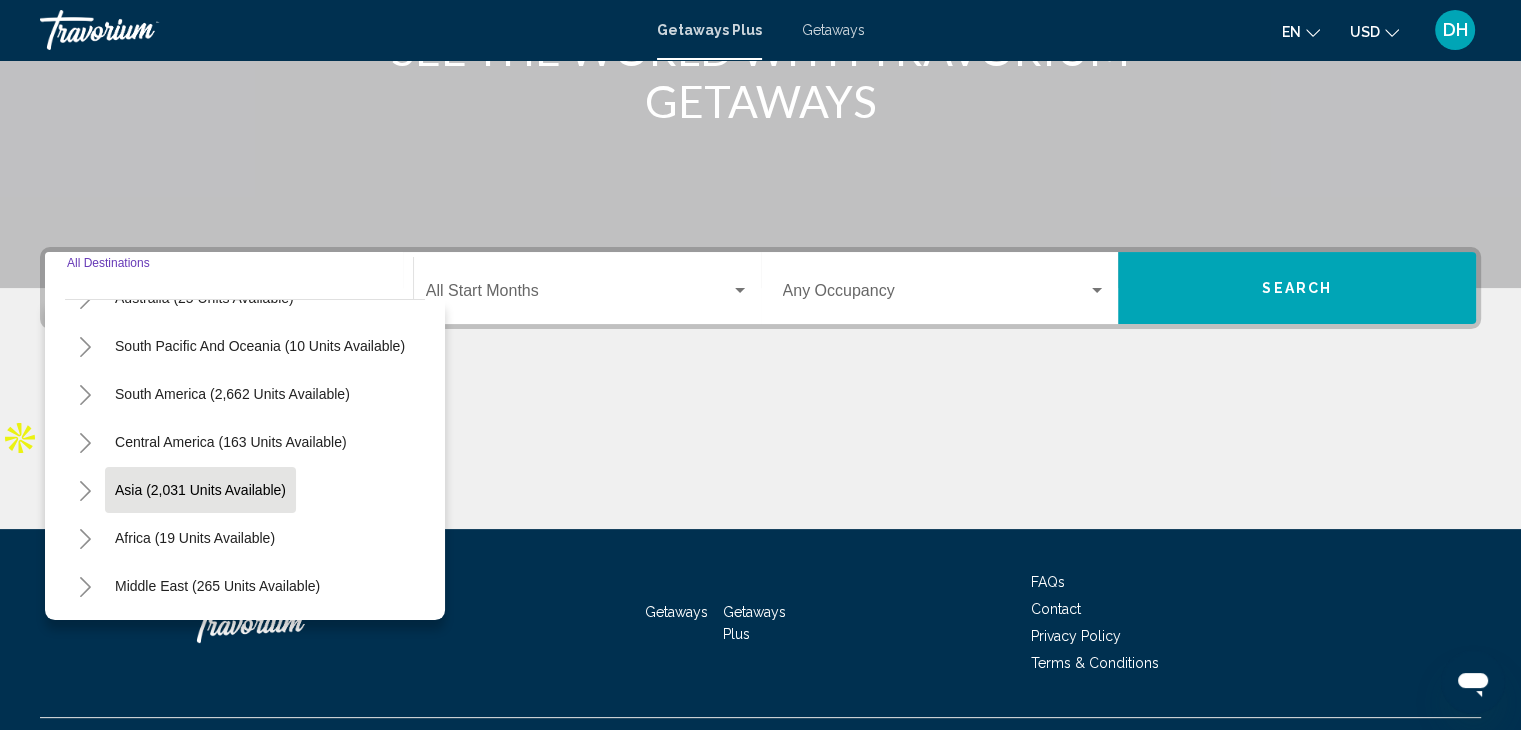 click on "Asia (2,031 units available)" at bounding box center [195, 538] 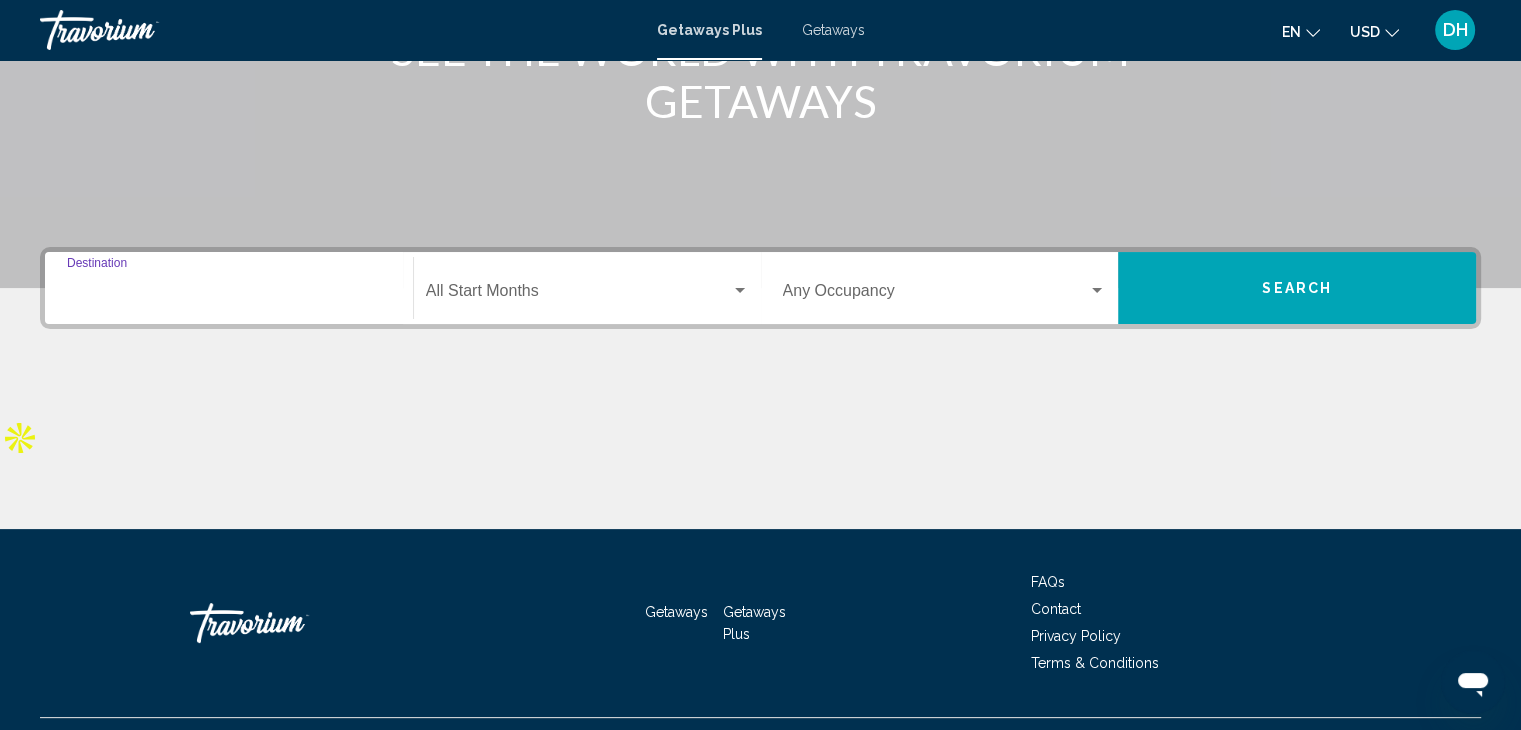 type on "**********" 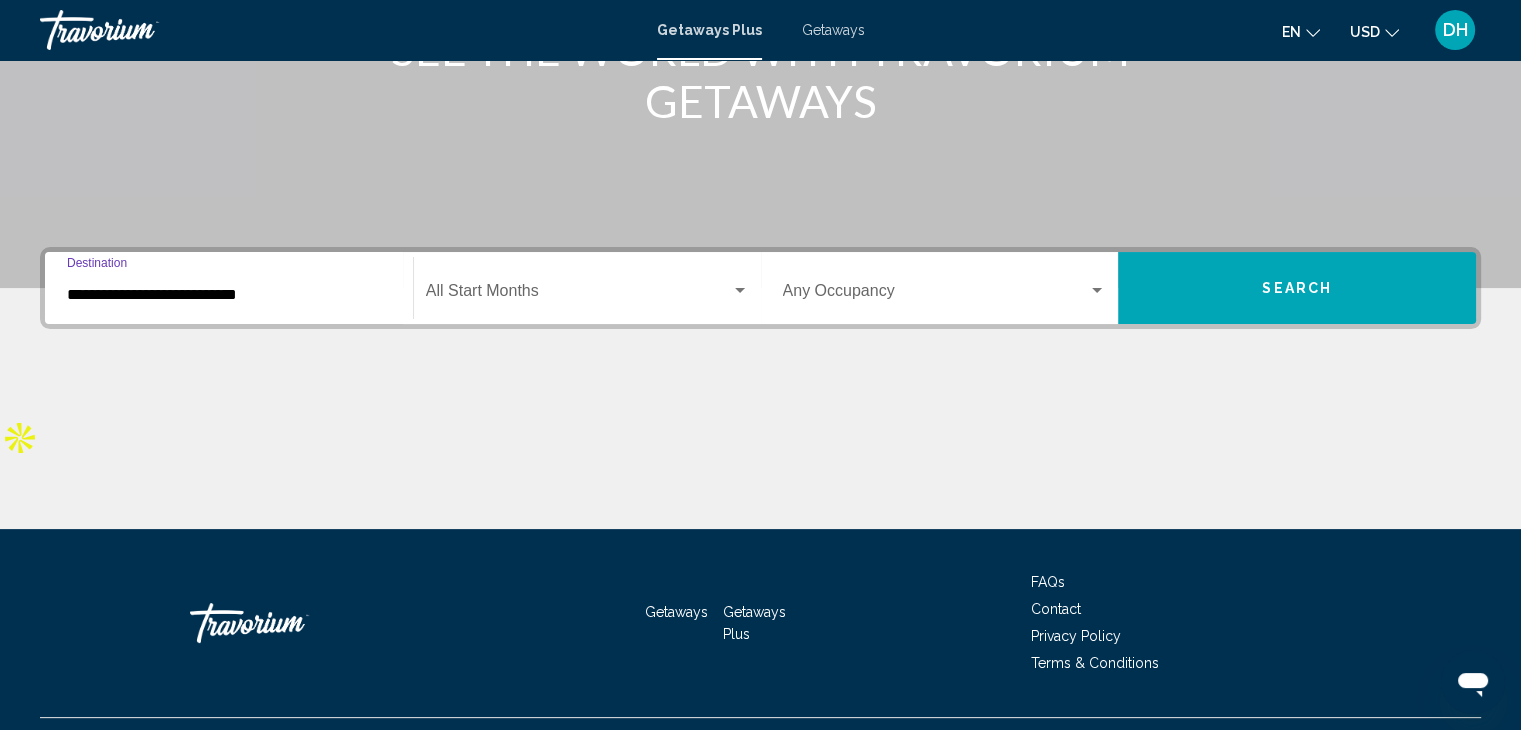 scroll, scrollTop: 356, scrollLeft: 0, axis: vertical 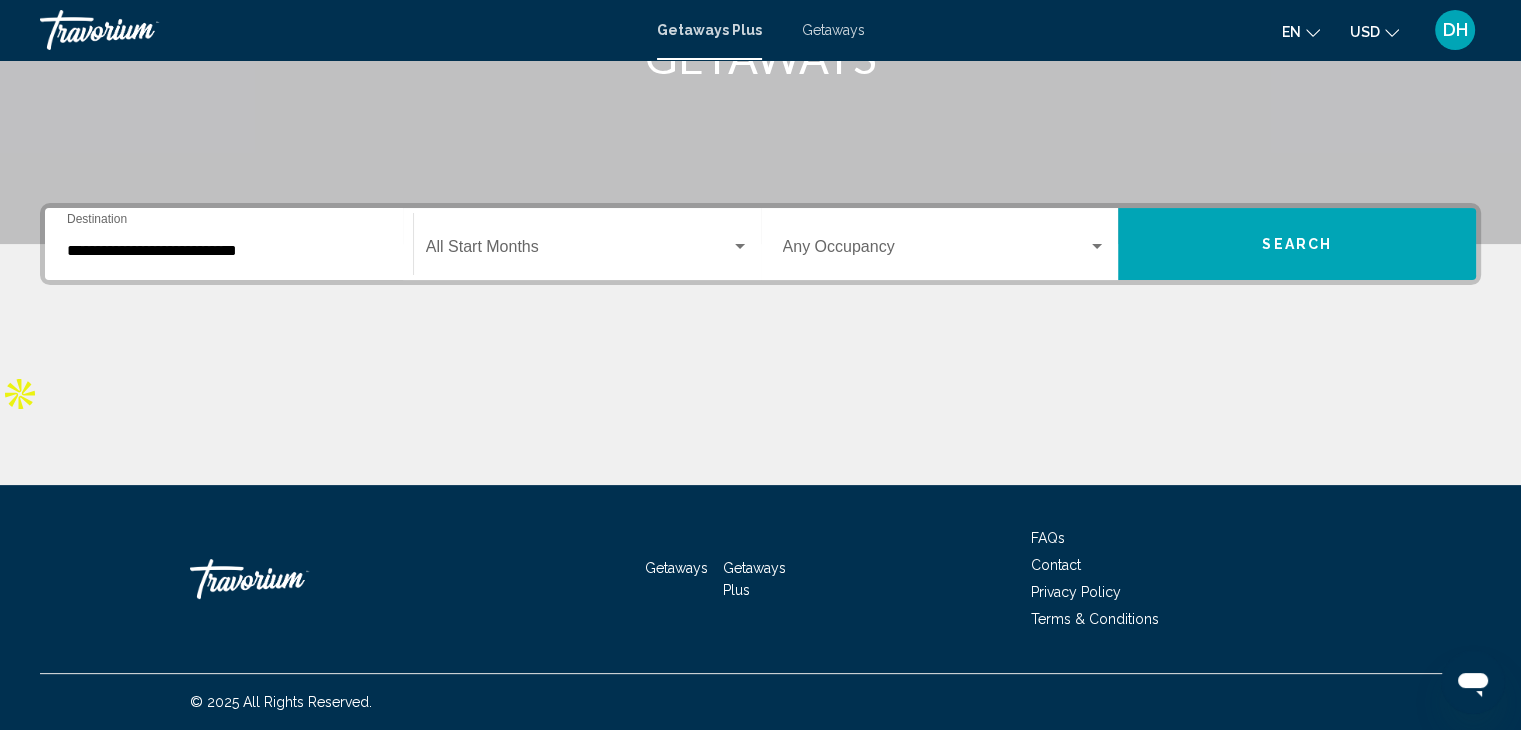click on "Start Month All Start Months" 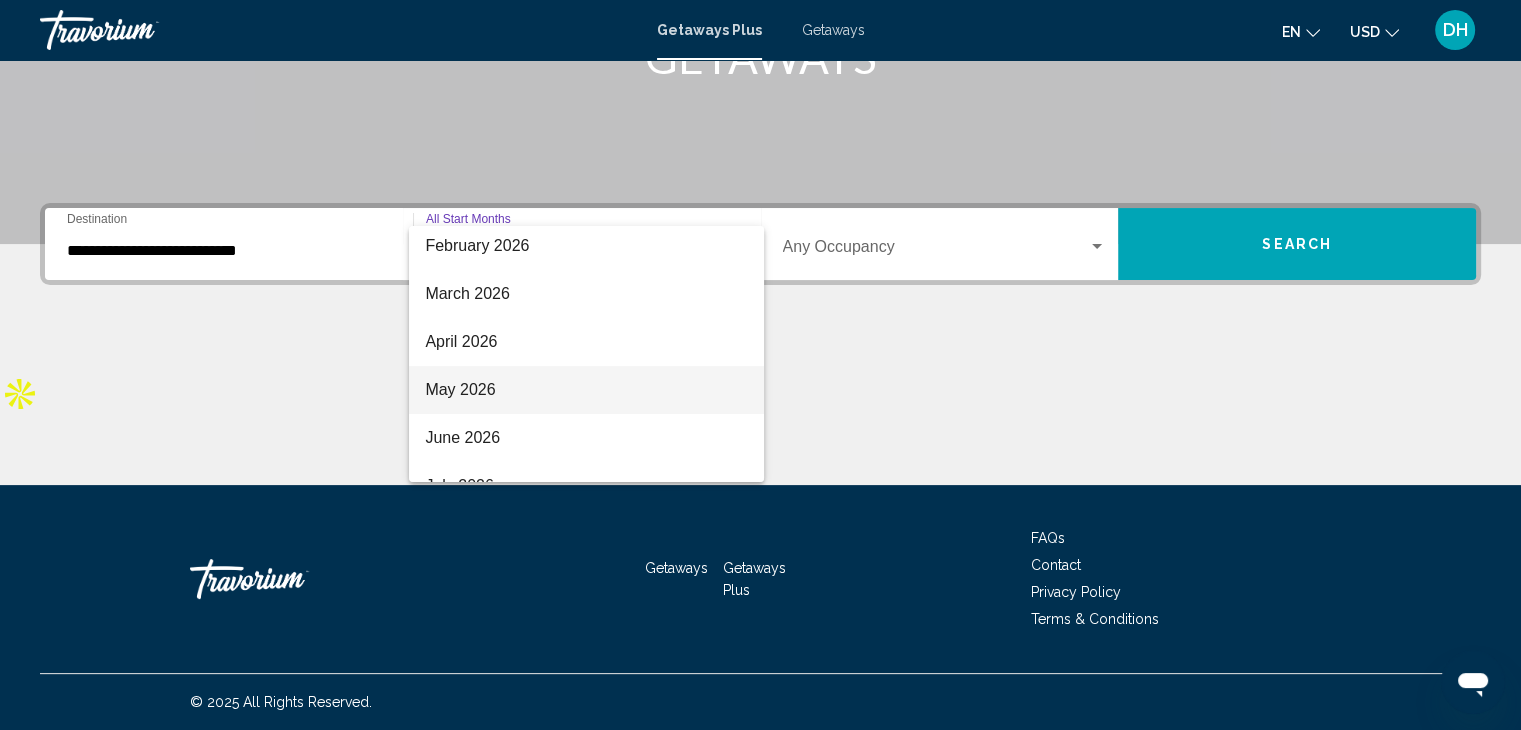 scroll, scrollTop: 324, scrollLeft: 0, axis: vertical 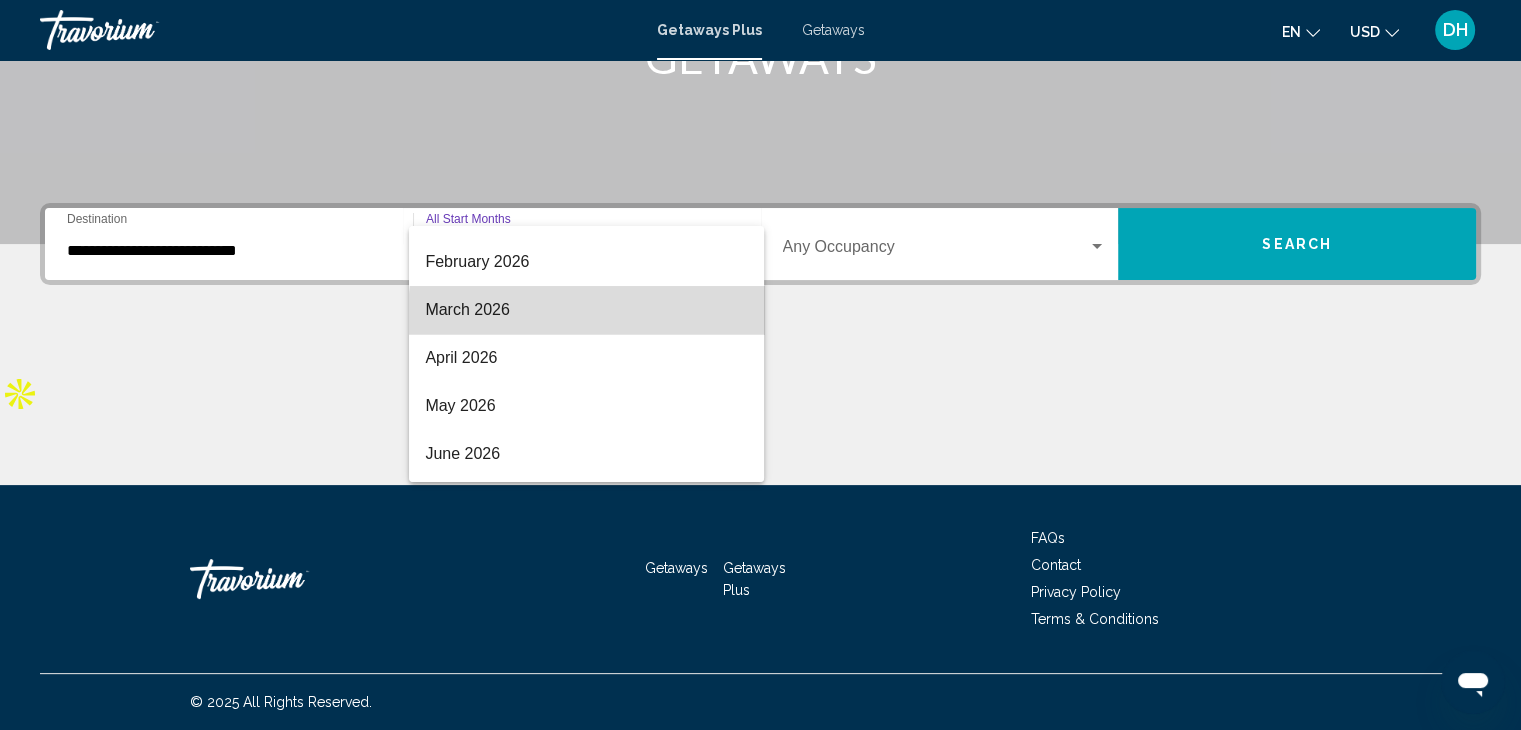 click on "March 2026" at bounding box center (586, 310) 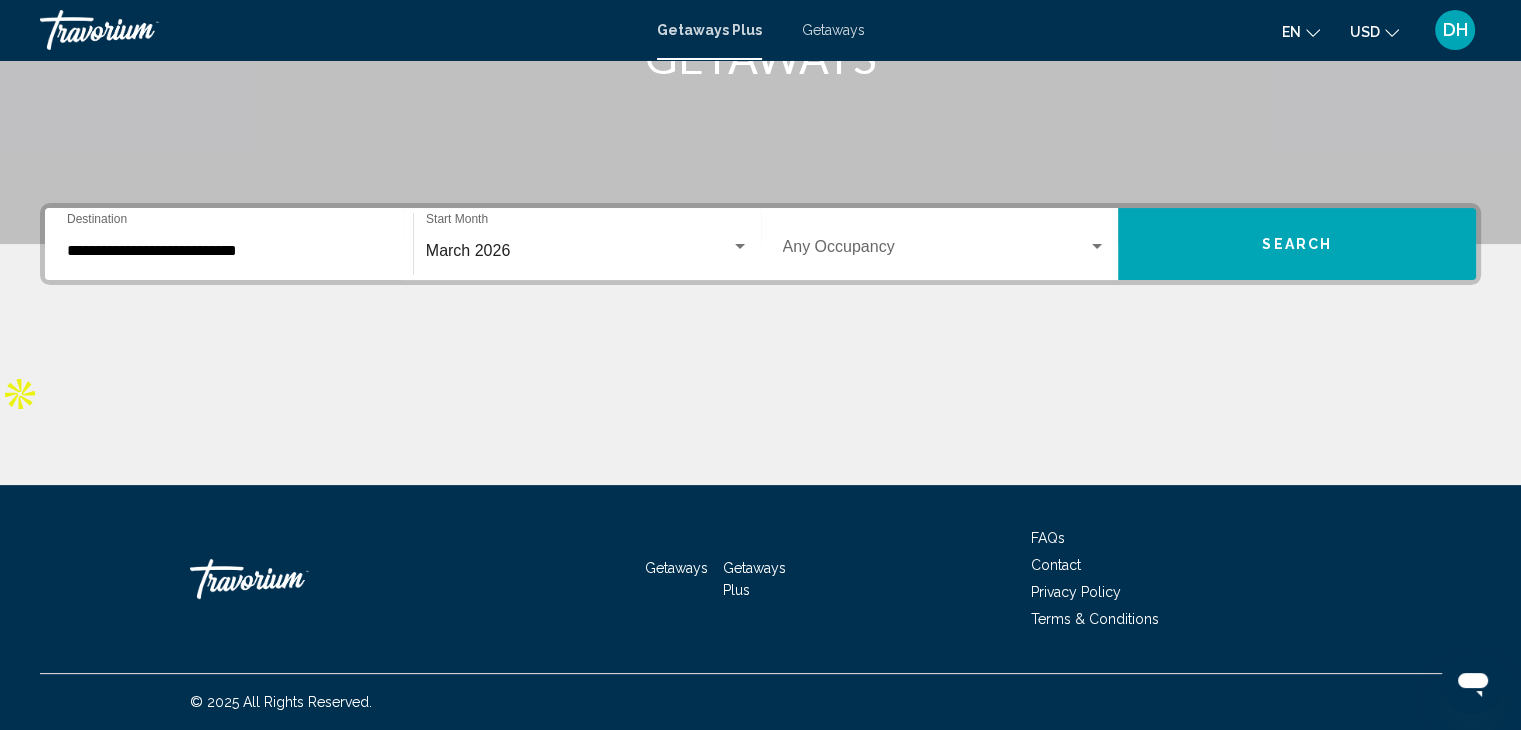 click on "Occupancy Any Occupancy" at bounding box center (945, 244) 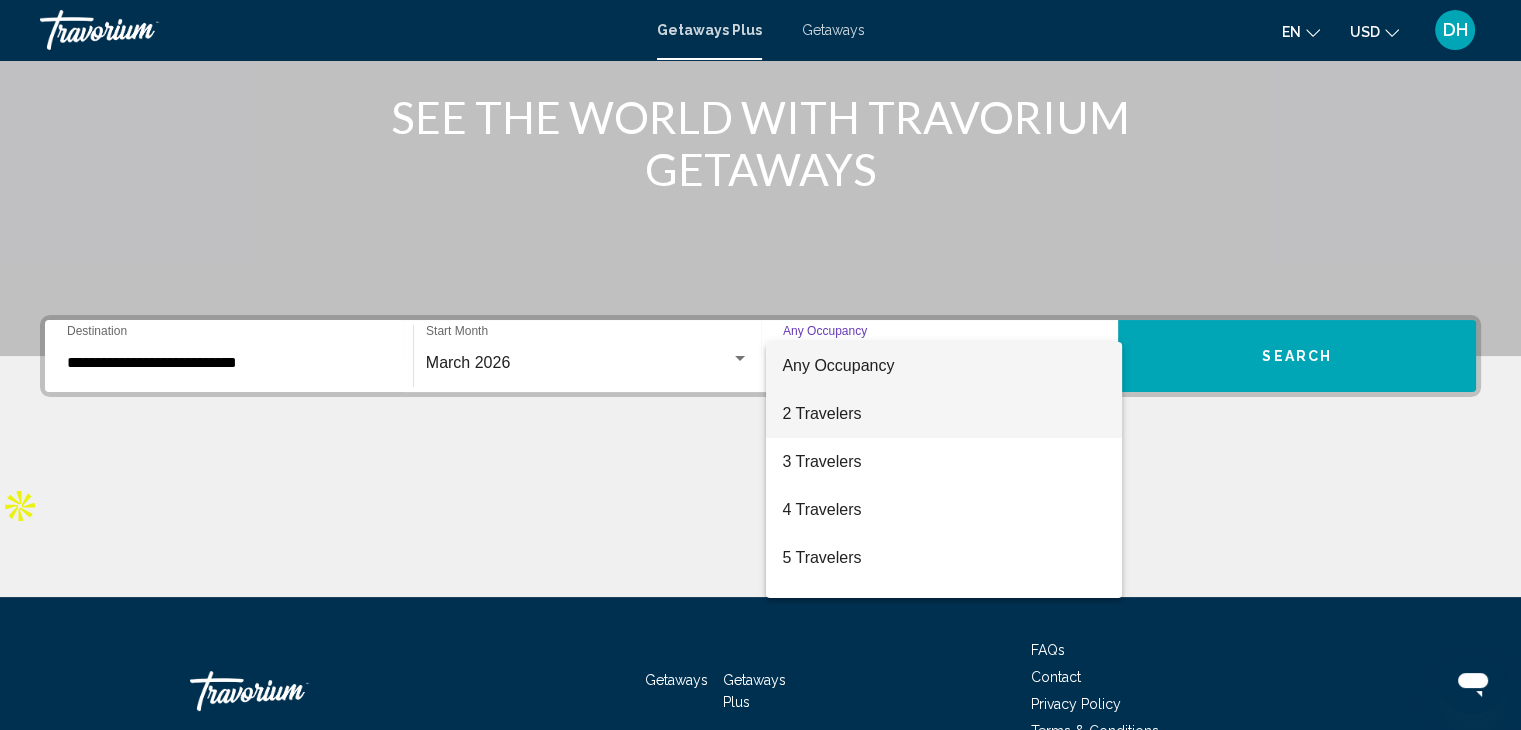 scroll, scrollTop: 240, scrollLeft: 0, axis: vertical 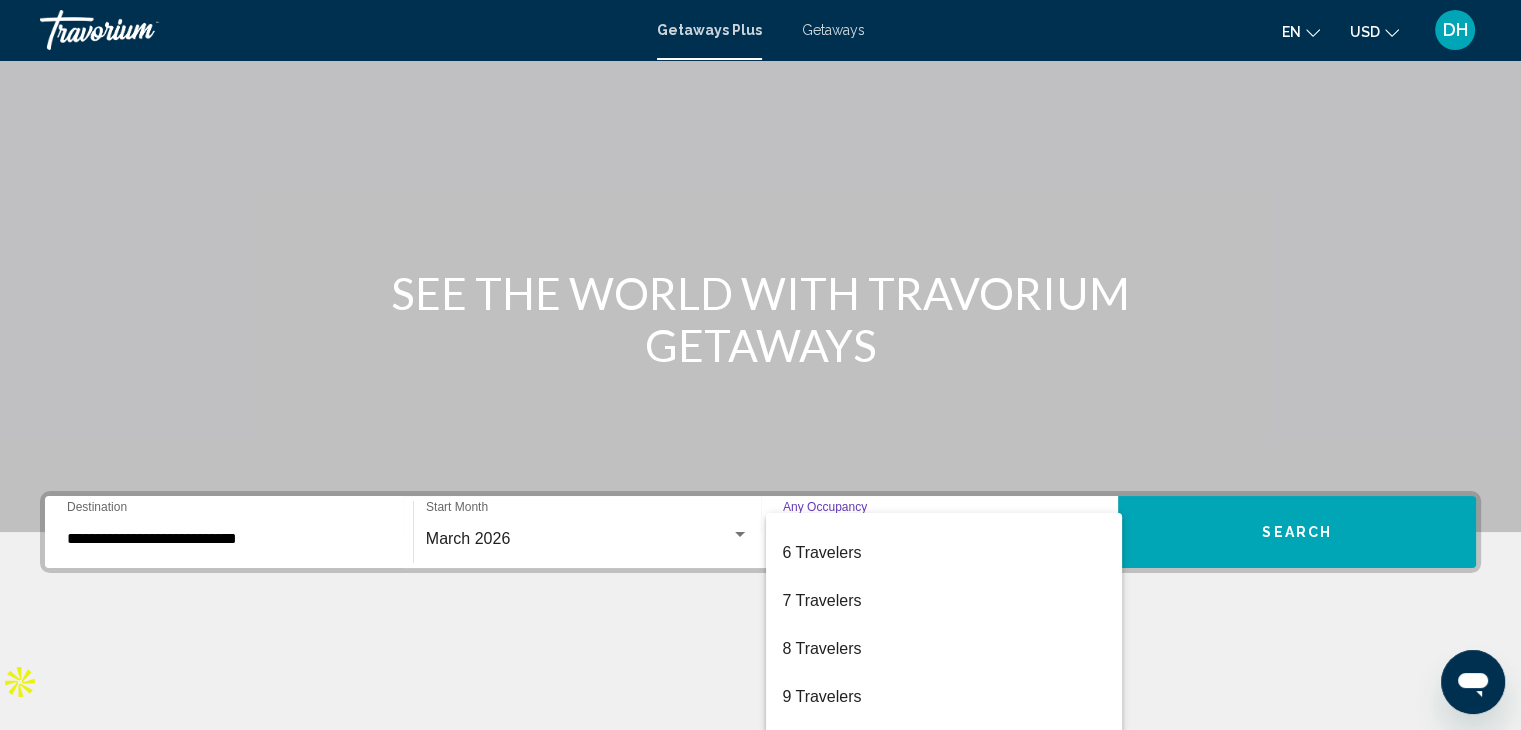 click at bounding box center [760, 365] 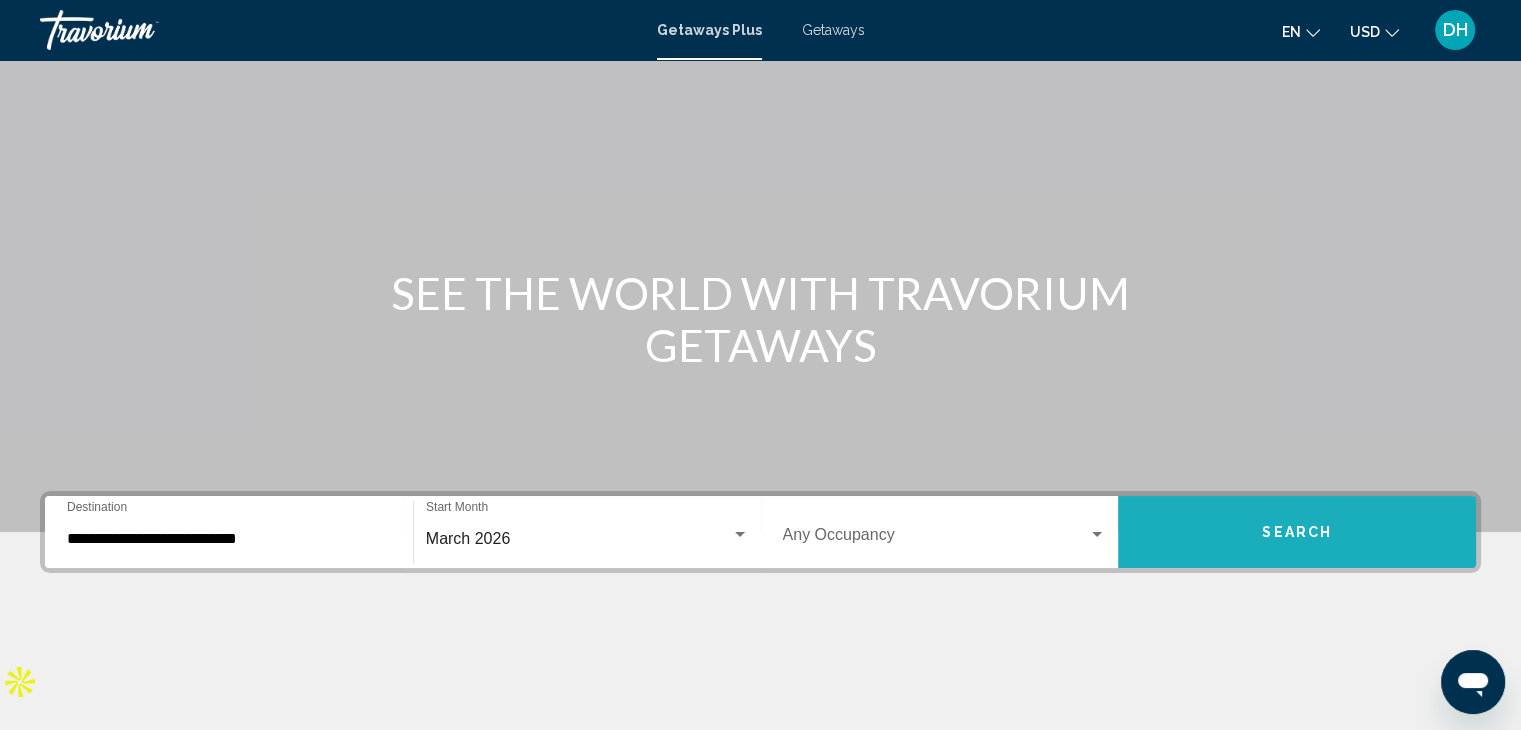 click on "Search" at bounding box center [1297, 532] 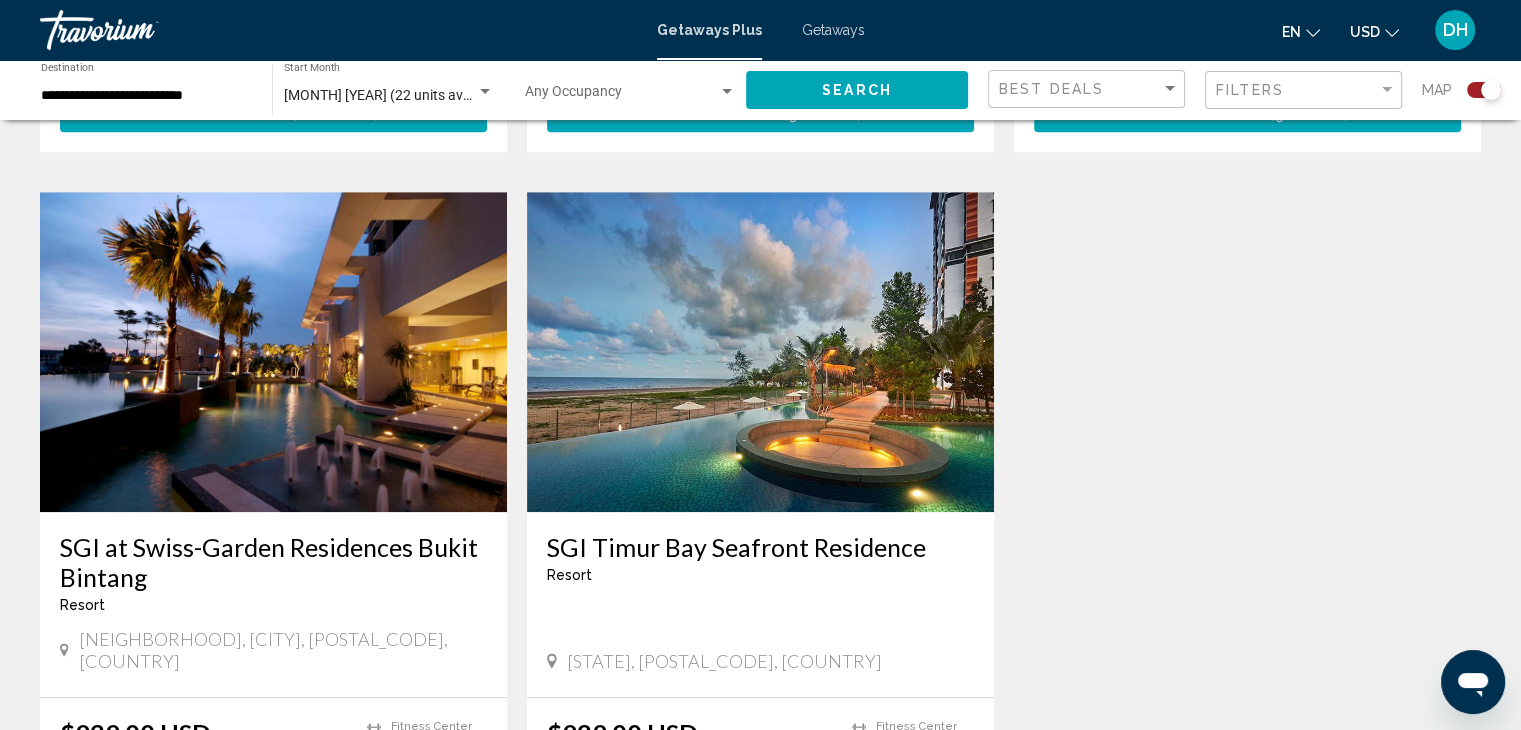 scroll, scrollTop: 1332, scrollLeft: 0, axis: vertical 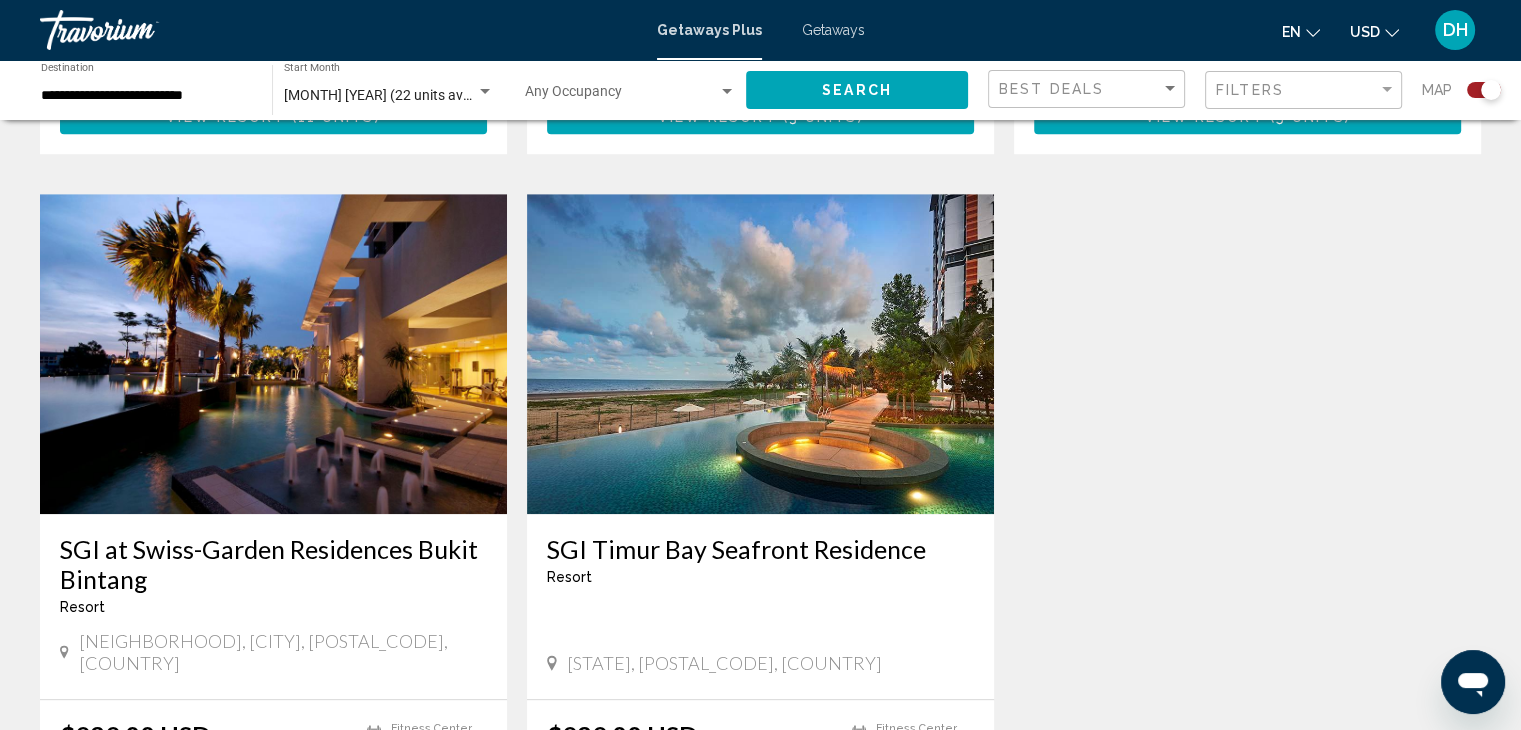 click at bounding box center [273, 354] 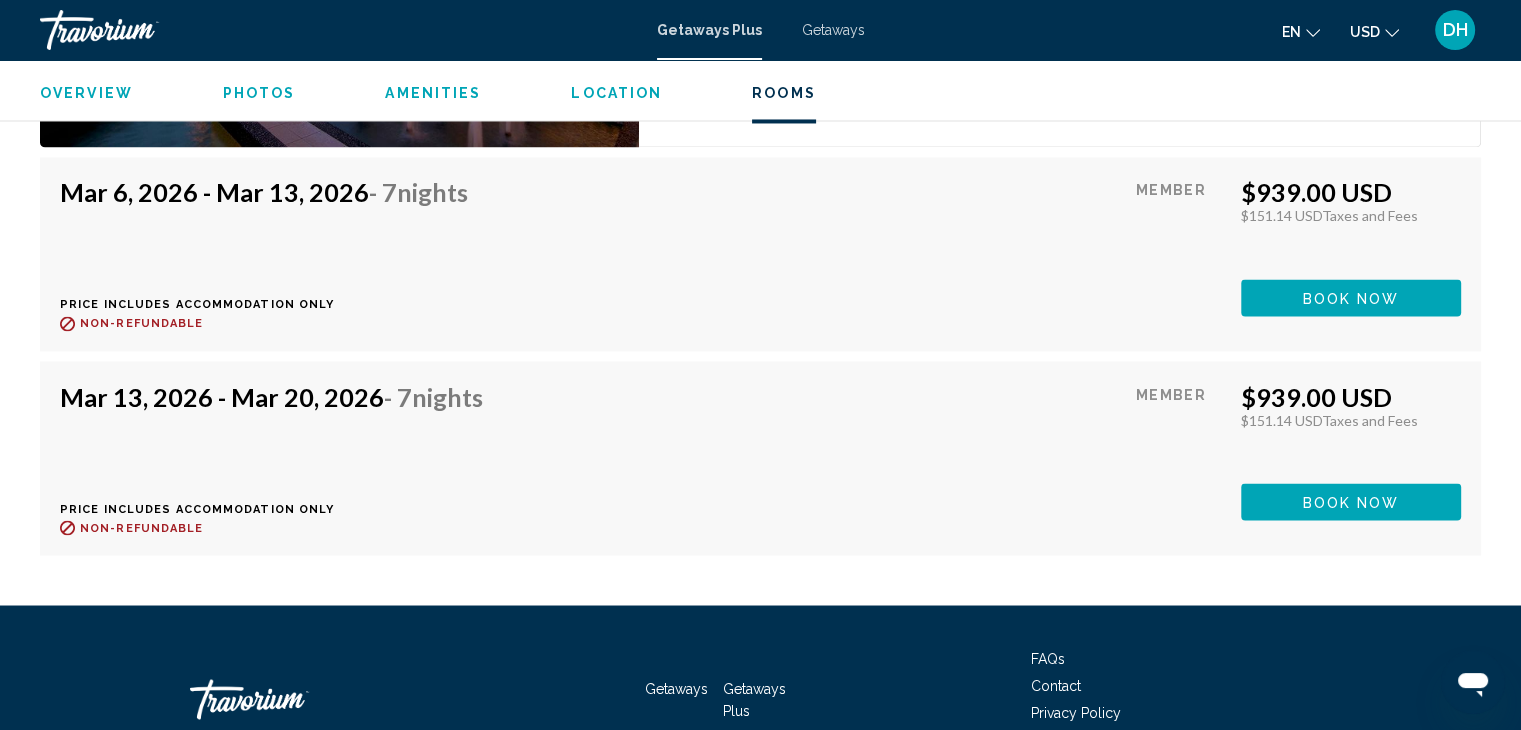 scroll, scrollTop: 3415, scrollLeft: 0, axis: vertical 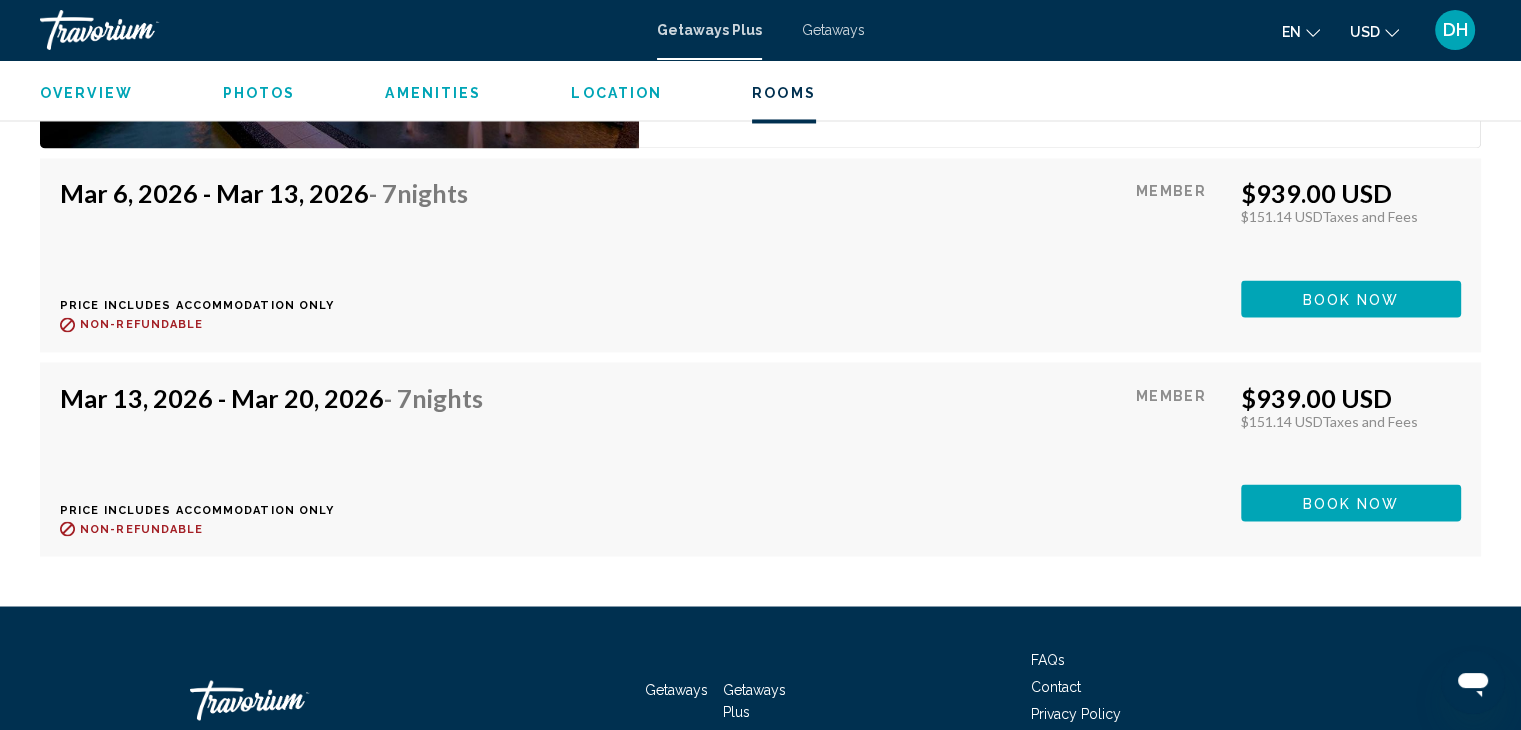 click on "Mar 13, 2026 - Mar 20, 2026  - 7  Nights Price includes accommodation only
Refundable until :
Non-refundable Retail  $939.00 USD  You save  $0.00 USD  when you redeem  0  Travel Points  Member  $939.00 USD   $151.14 USD  Taxes and Fees You earn  0  Travel Points  Book now This room is no longer available. Price includes accommodation only
Refundable until
Non-refundable Book now This room is no longer available." at bounding box center (760, 459) 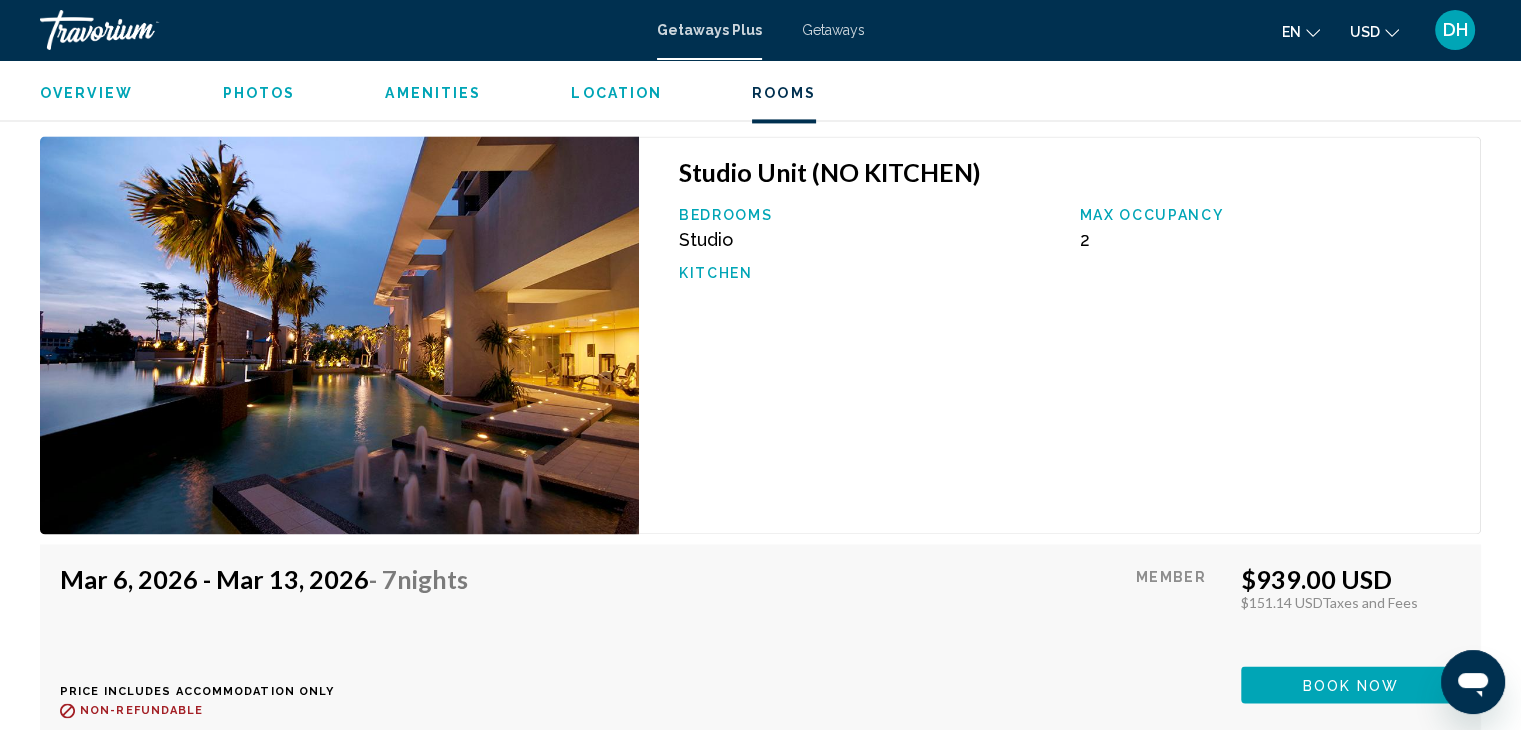 scroll, scrollTop: 3033, scrollLeft: 0, axis: vertical 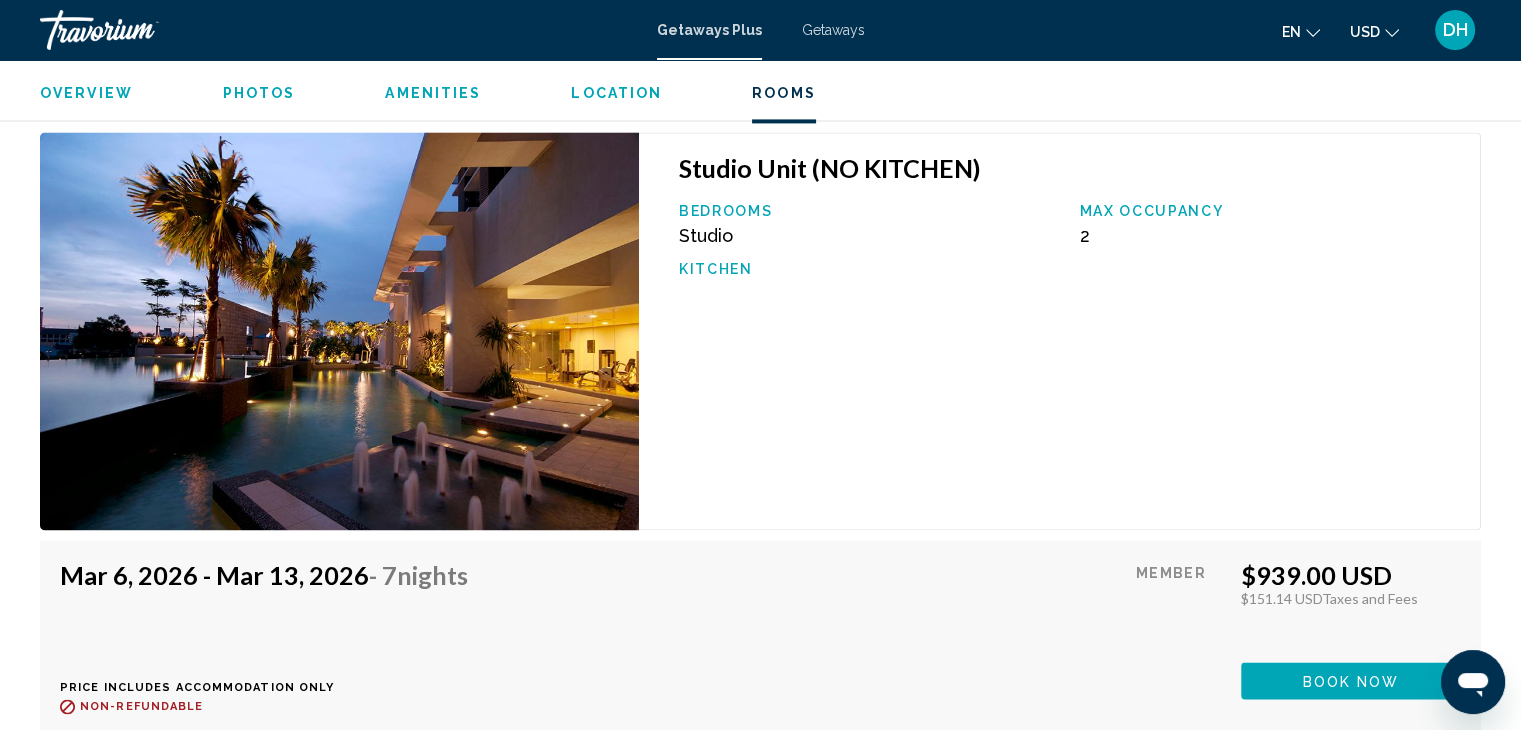 click at bounding box center (339, 331) 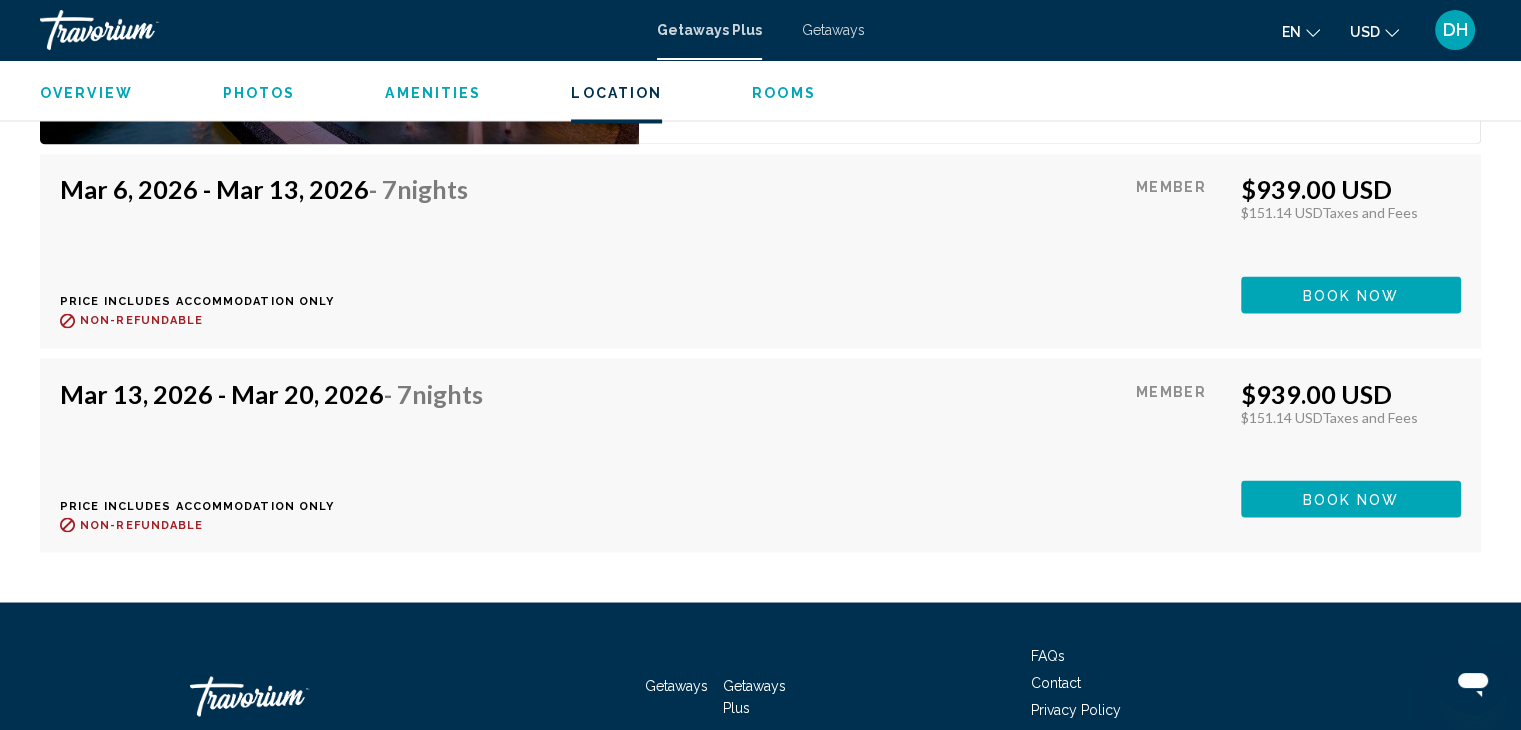 scroll, scrollTop: 3512, scrollLeft: 0, axis: vertical 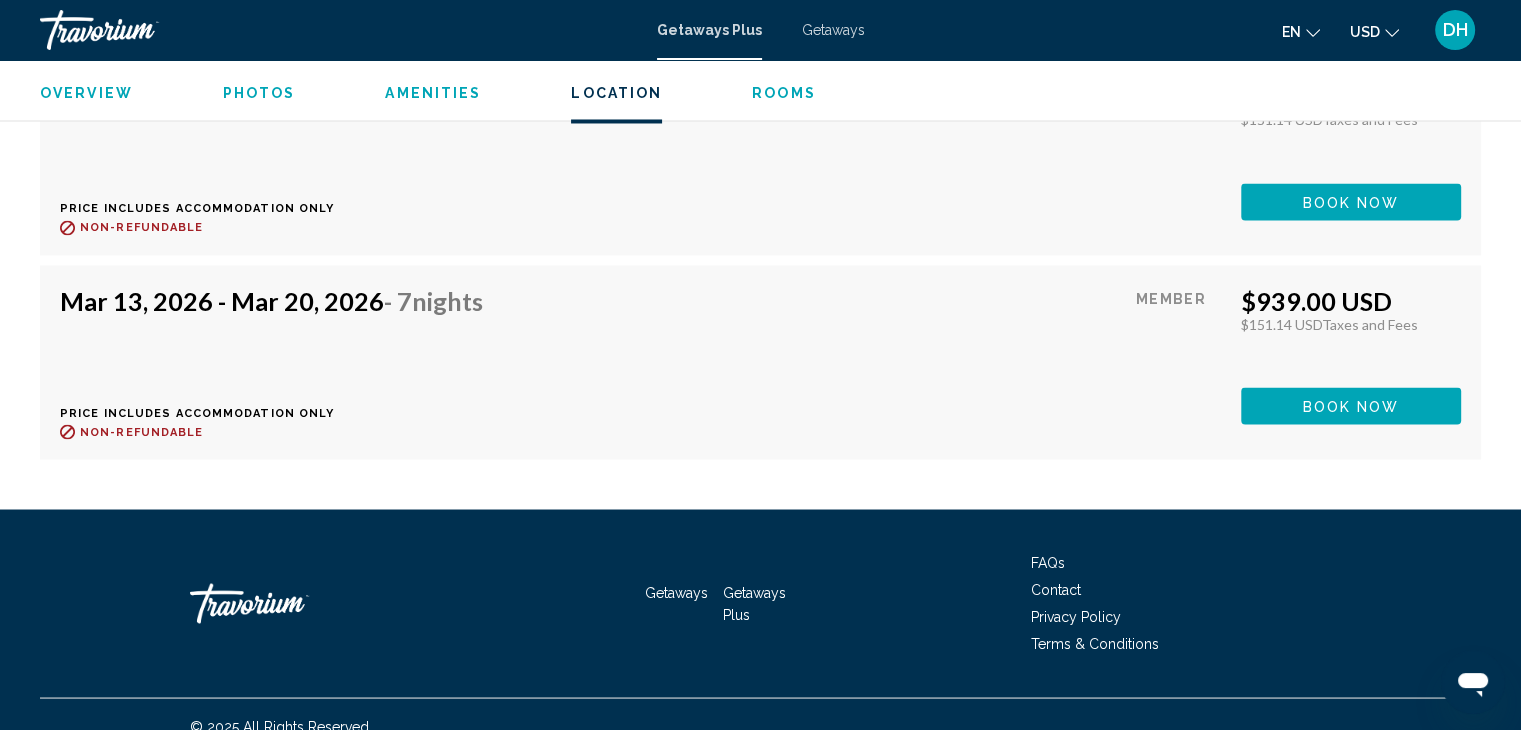 click on "Book now" at bounding box center [1351, 201] 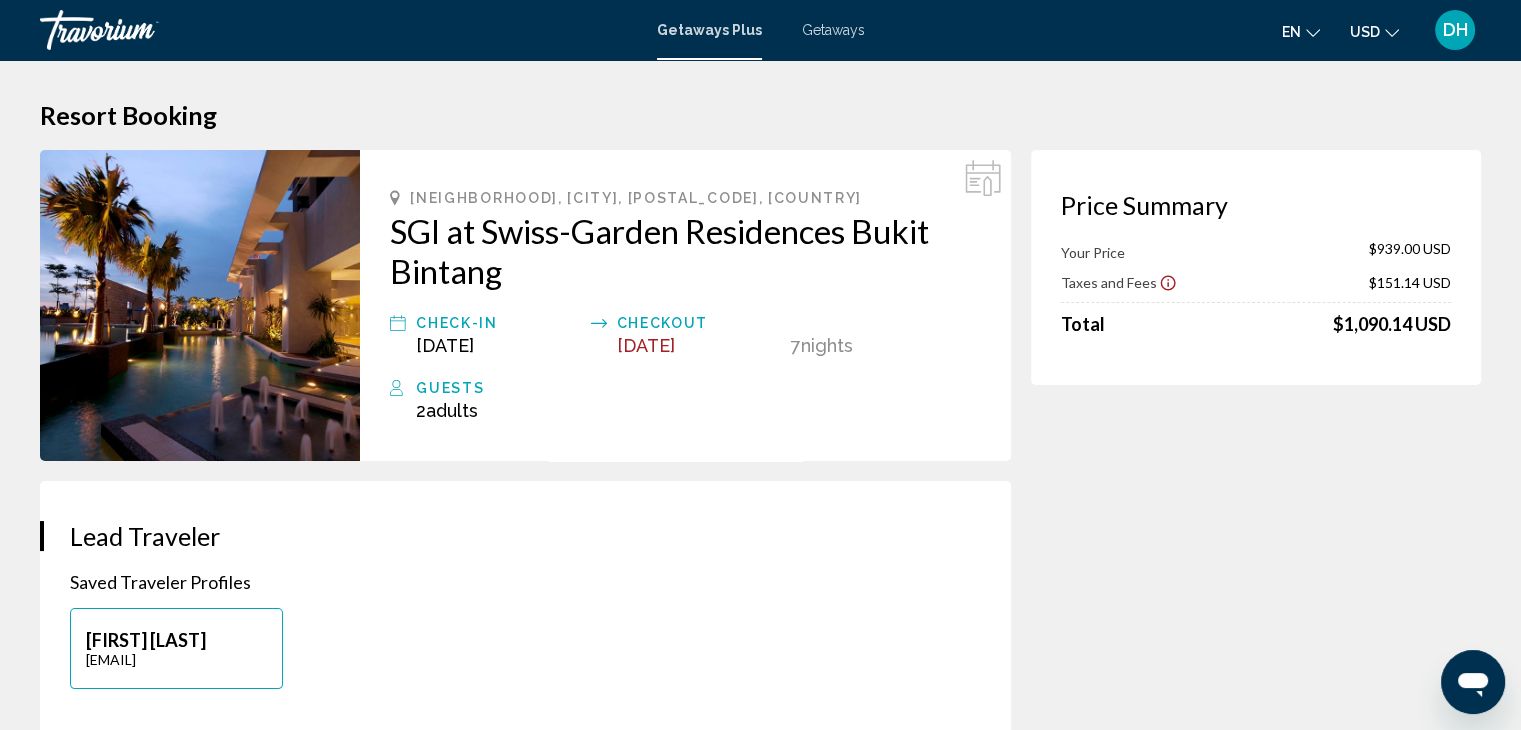 scroll, scrollTop: 0, scrollLeft: 0, axis: both 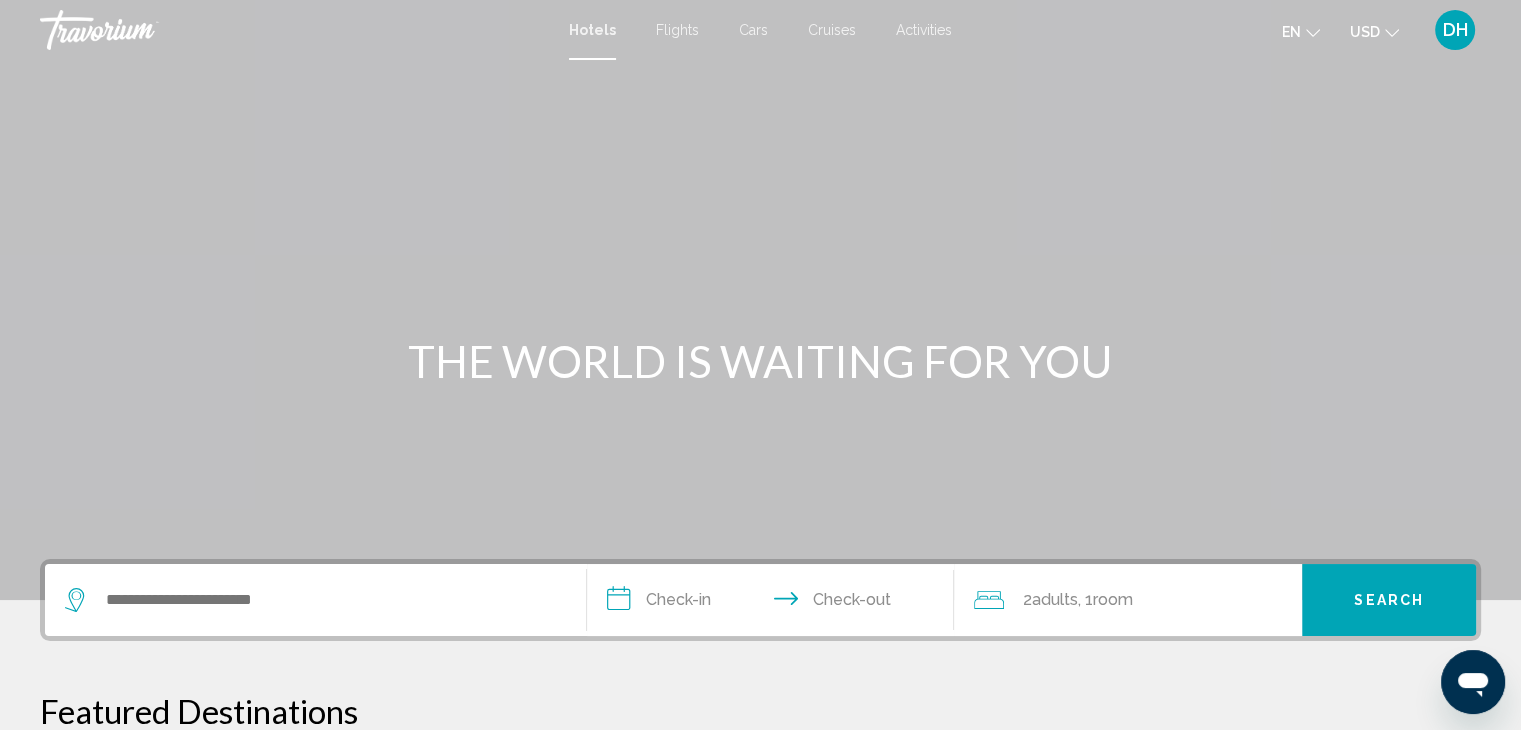 click on "Cruises" at bounding box center (832, 30) 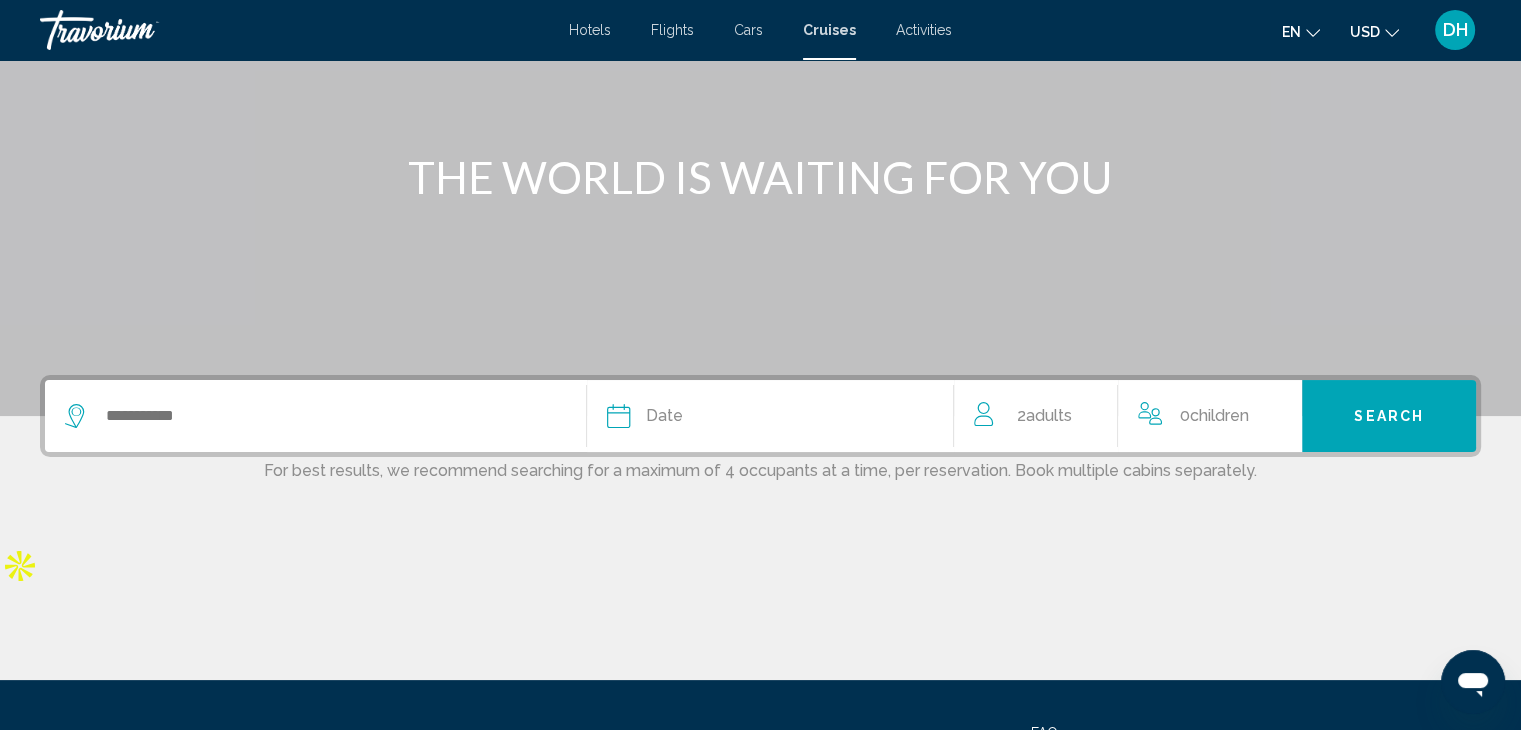 scroll, scrollTop: 186, scrollLeft: 0, axis: vertical 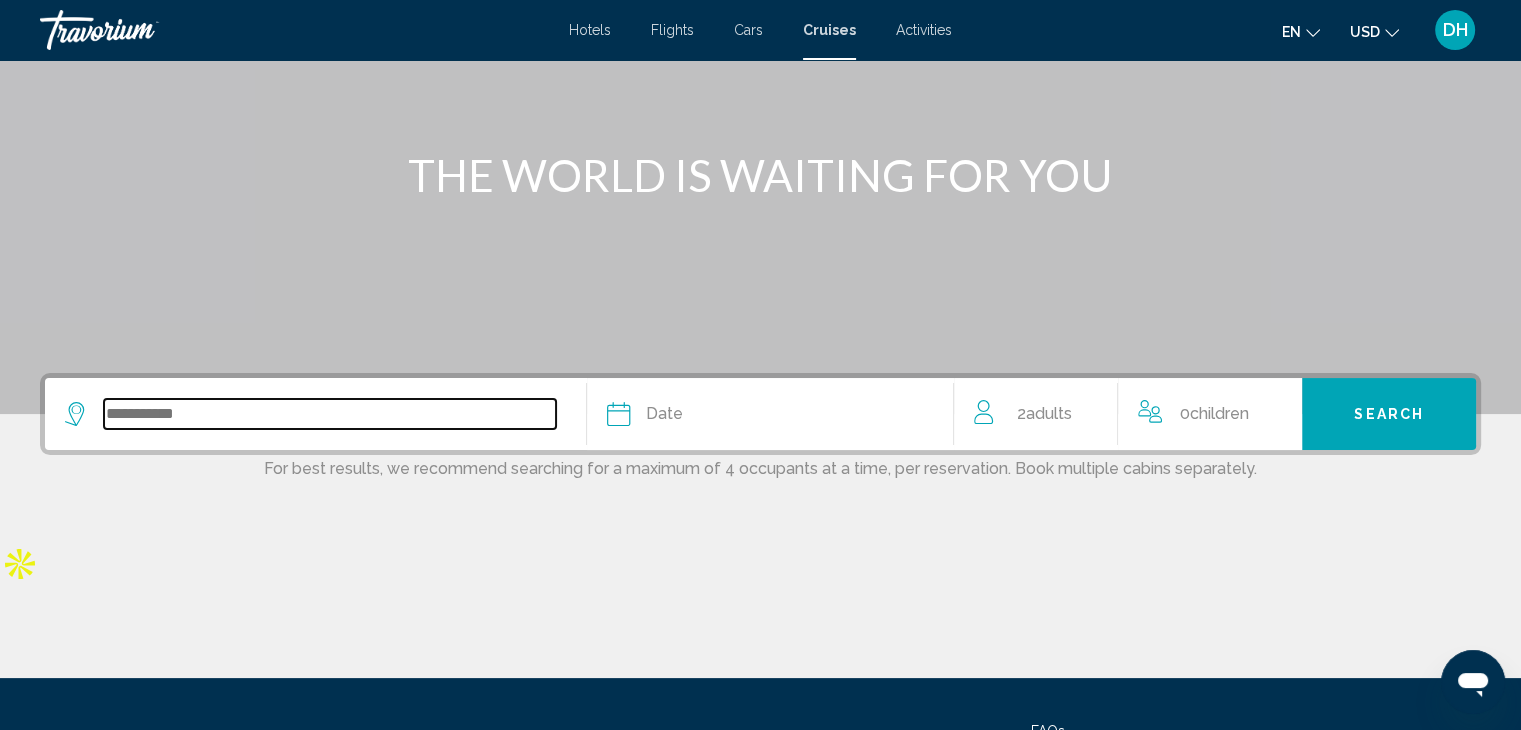 click at bounding box center [330, 414] 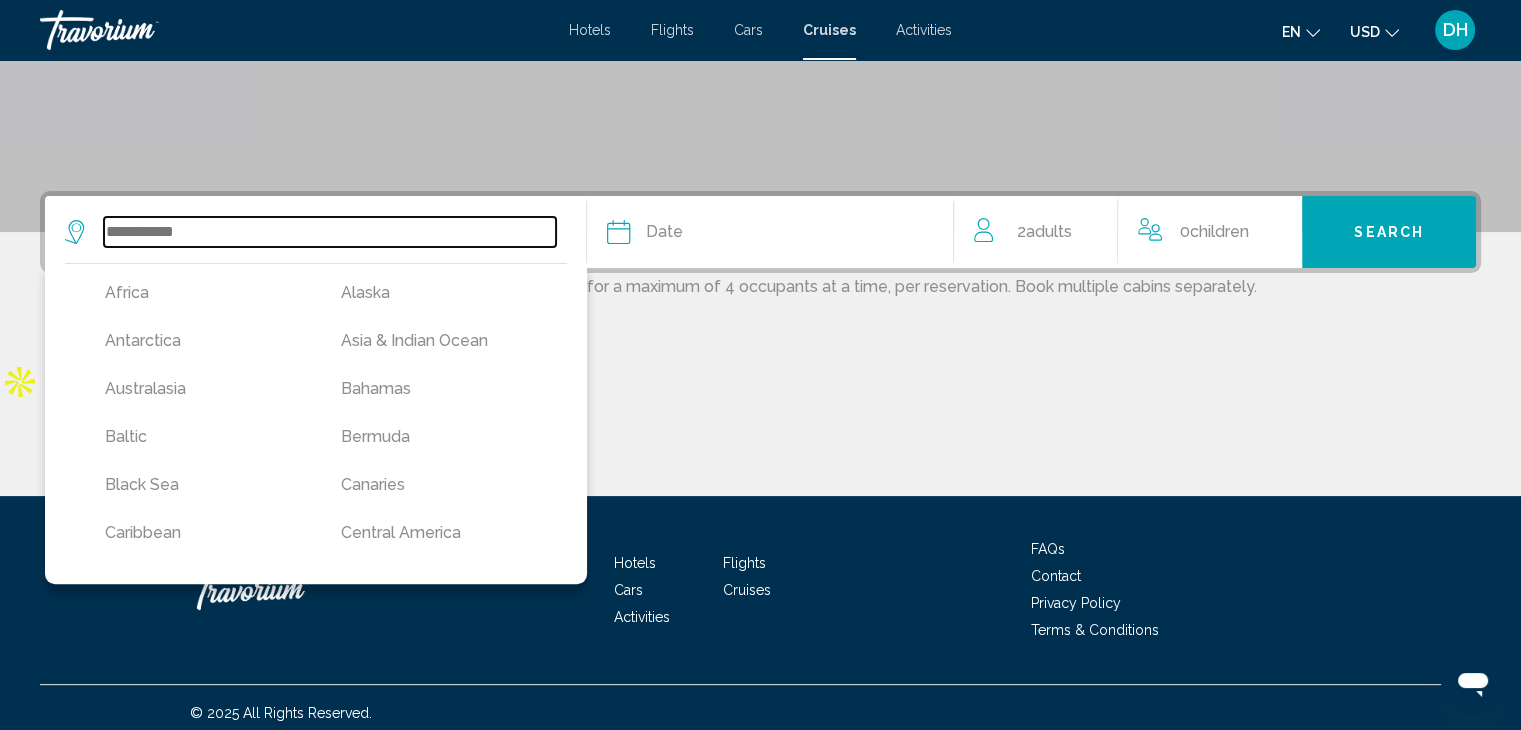 scroll, scrollTop: 379, scrollLeft: 0, axis: vertical 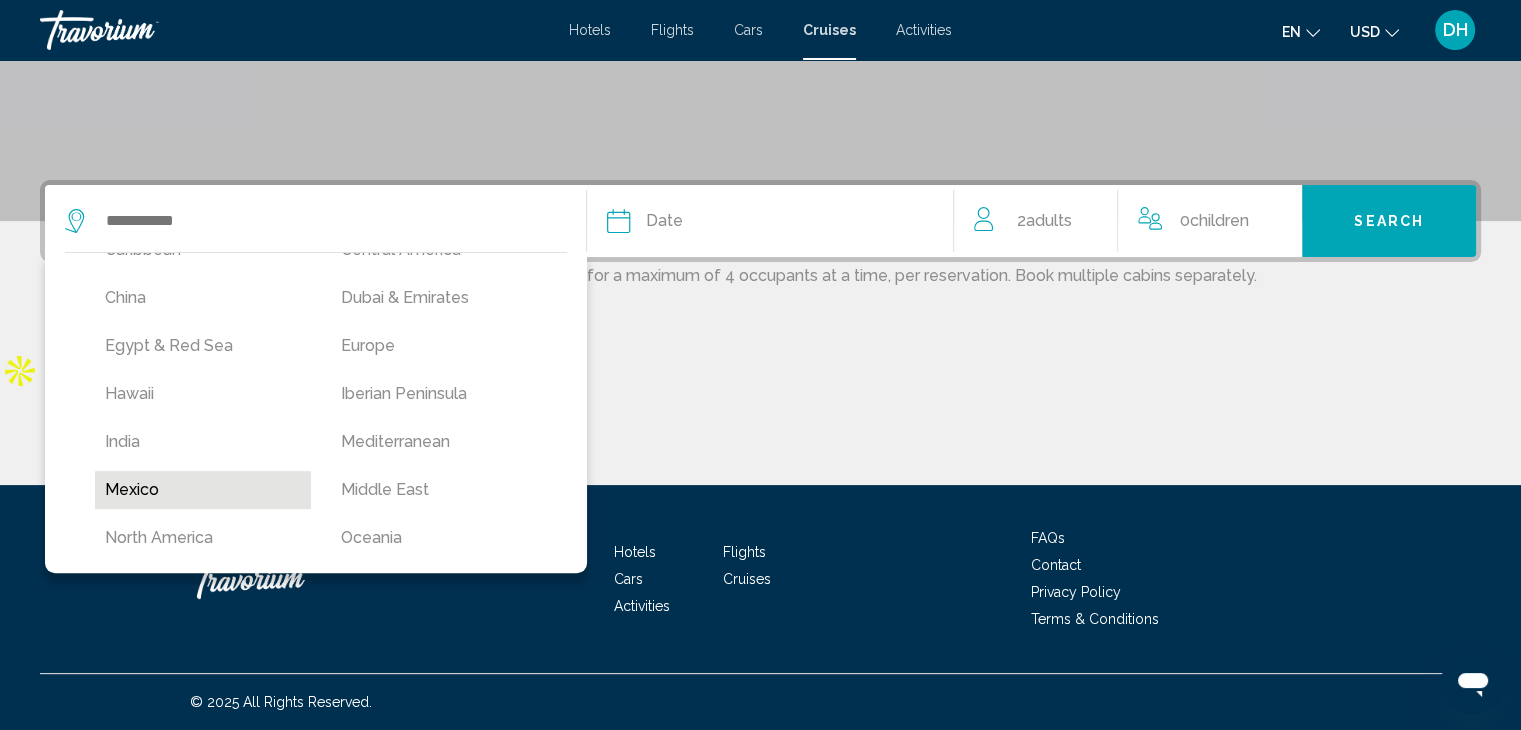 click on "Mexico" at bounding box center (203, 490) 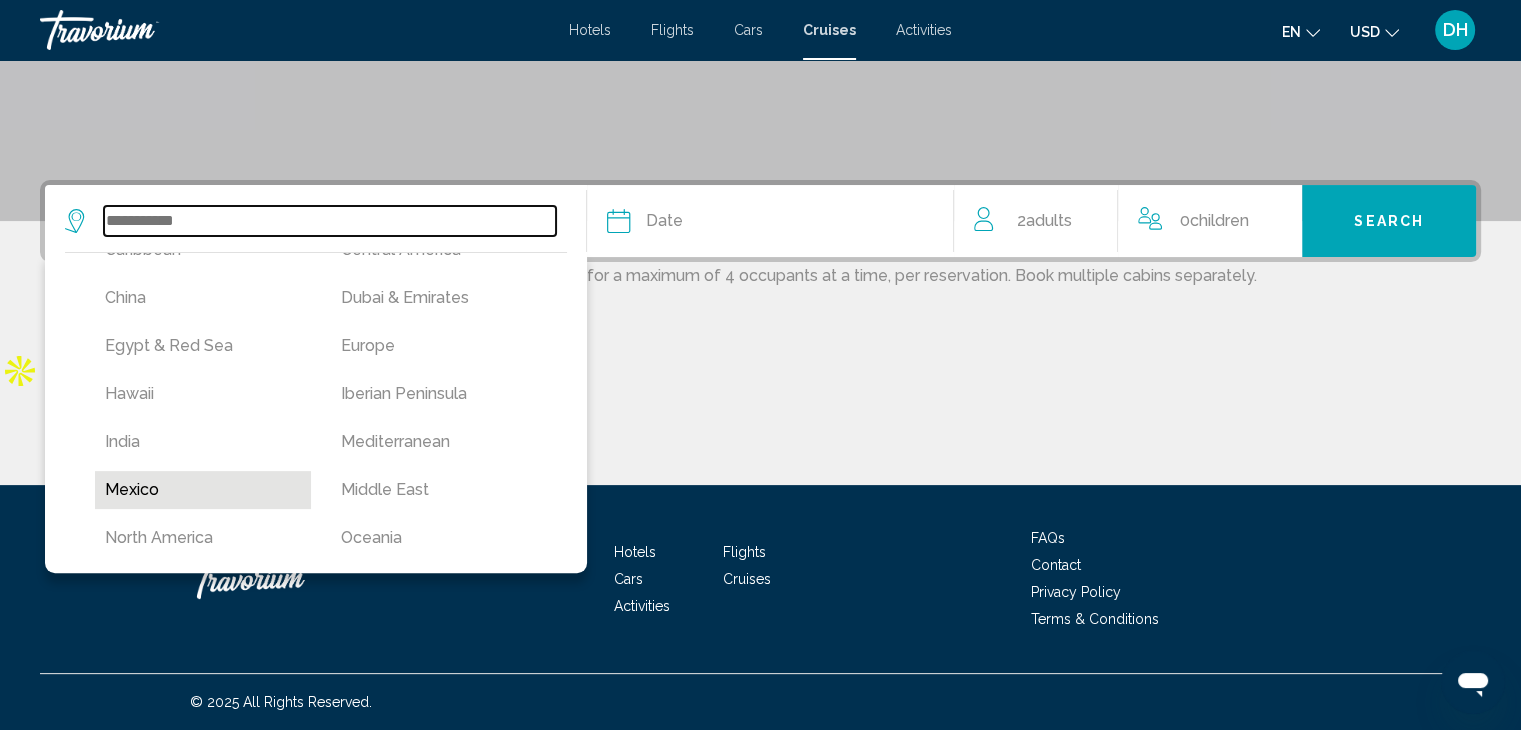 type on "******" 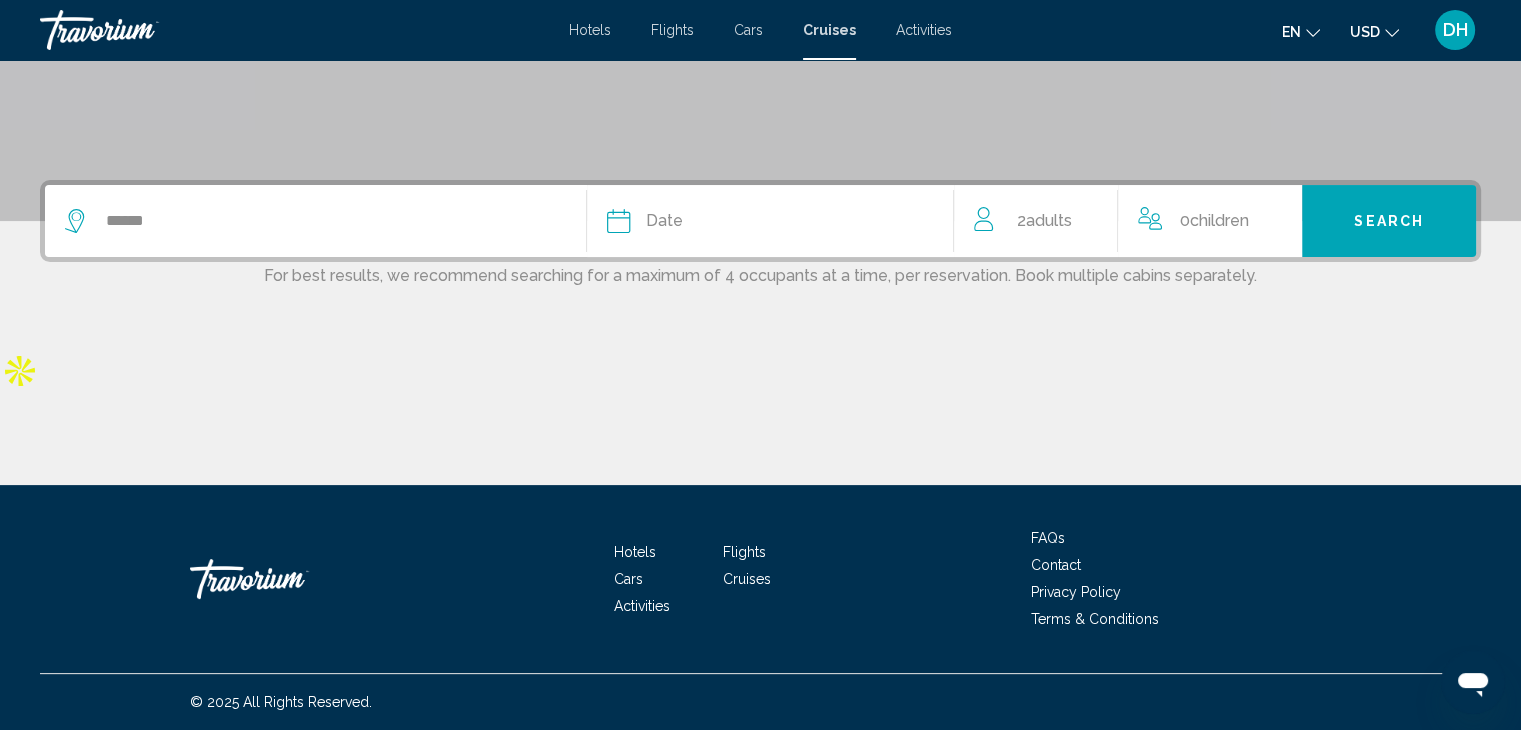 click on "Date" 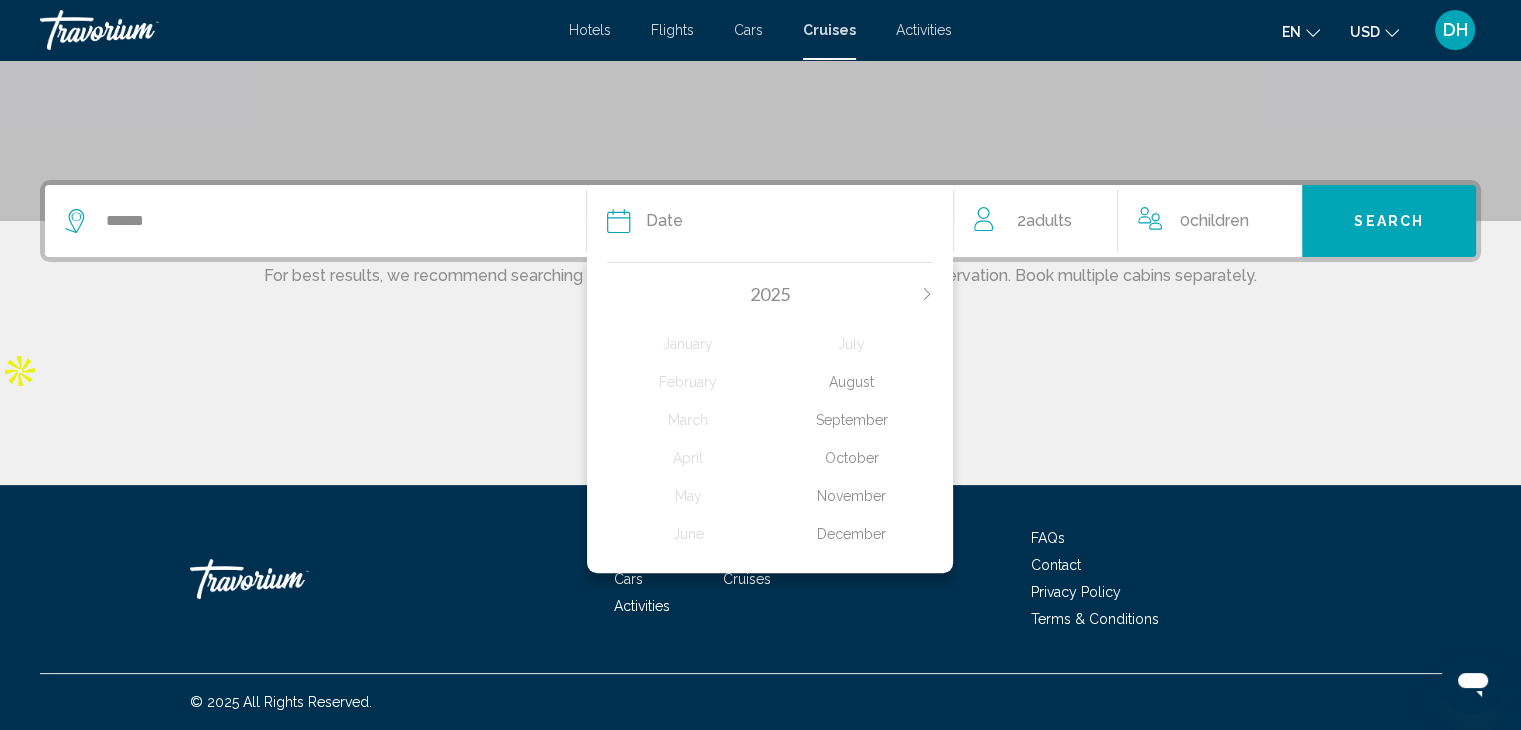 click on "October" 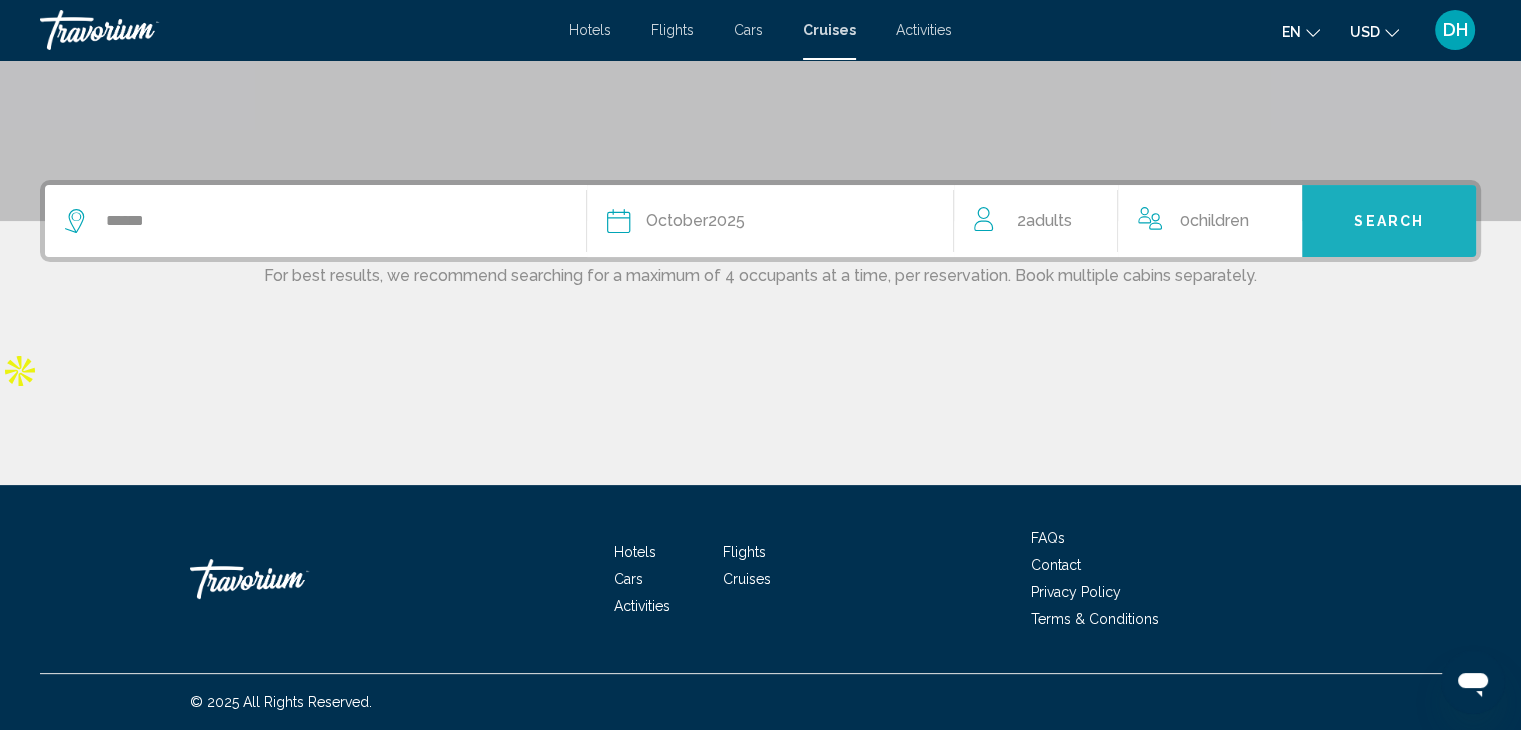 click on "Search" at bounding box center (1389, 221) 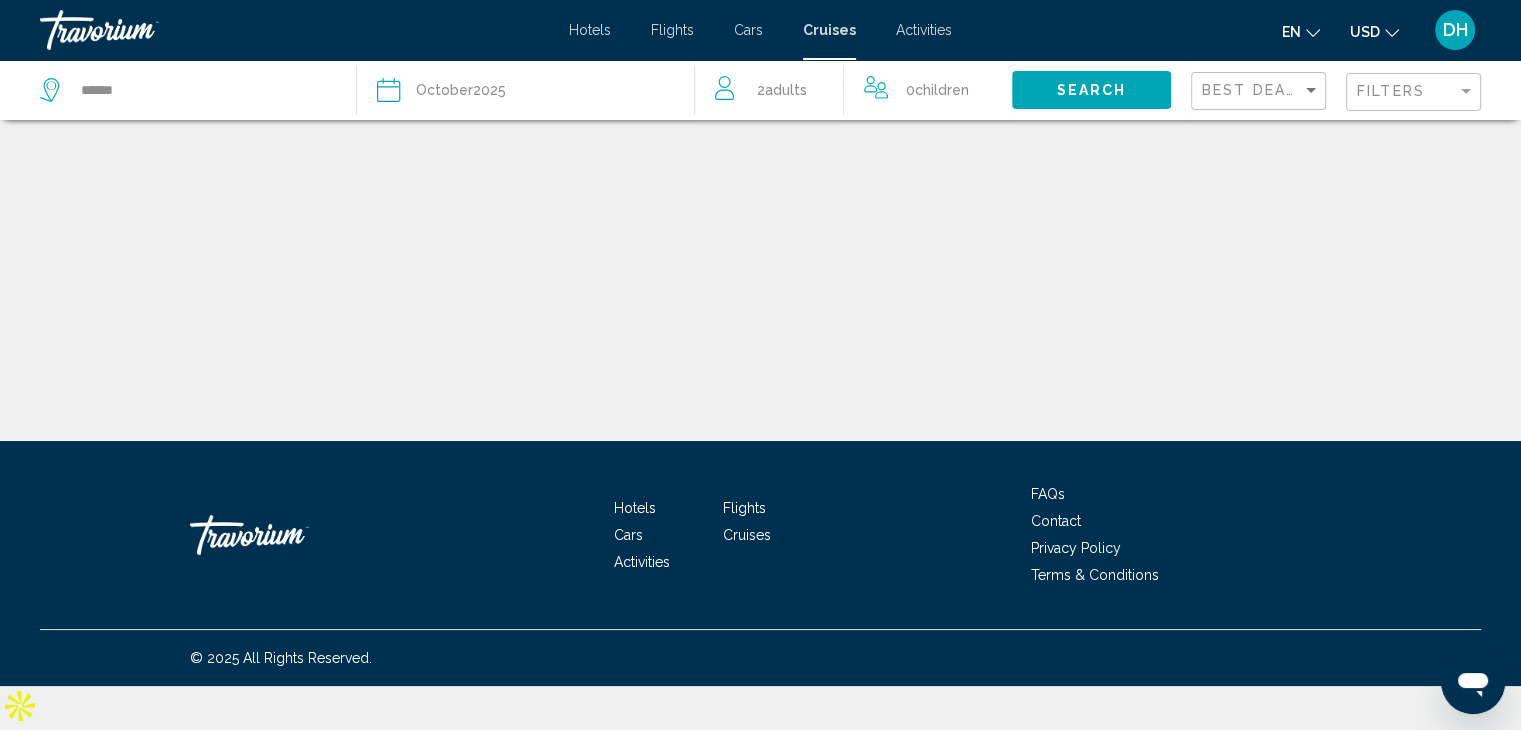 scroll, scrollTop: 0, scrollLeft: 0, axis: both 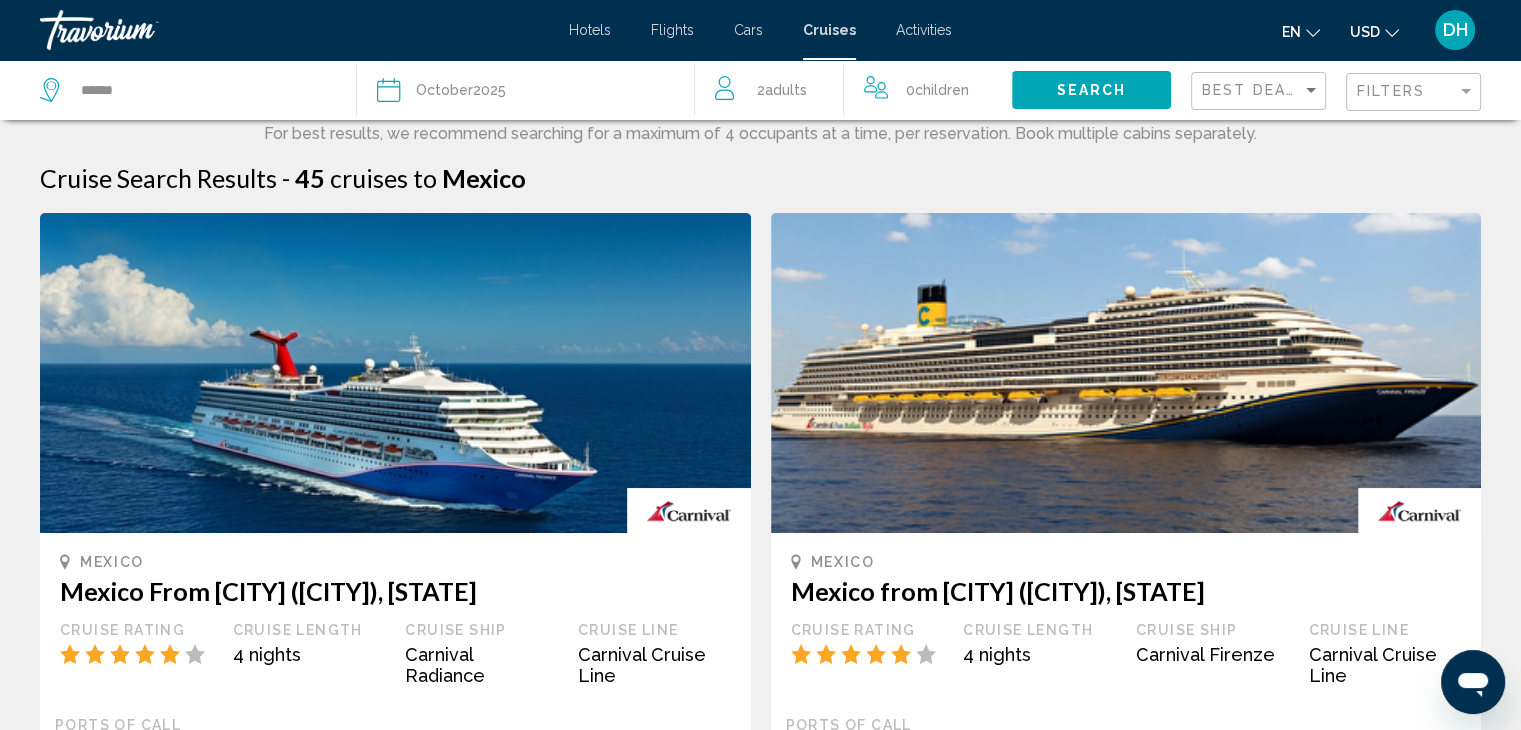 click on "Mexico Baja Mexico From [CITY] ([CITY]), [STATE] Cruise Rating
Cruise Length 4 nights Cruise Ship Carnival Radiance Cruise Line Carnival Cruise Line Ports of call
[CITY] [CITY], [STATE] [CITY]
[CITY] Pricing Information Sail Date Interior Ocean View Balcony Suite  Mon, Oct [DAY], [YEAR]   Oct [DAY], [YEAR] $[PRICE] USD $[PRICE] USD $[PRICE] USD $[PRICE] USD" at bounding box center (395, 622) 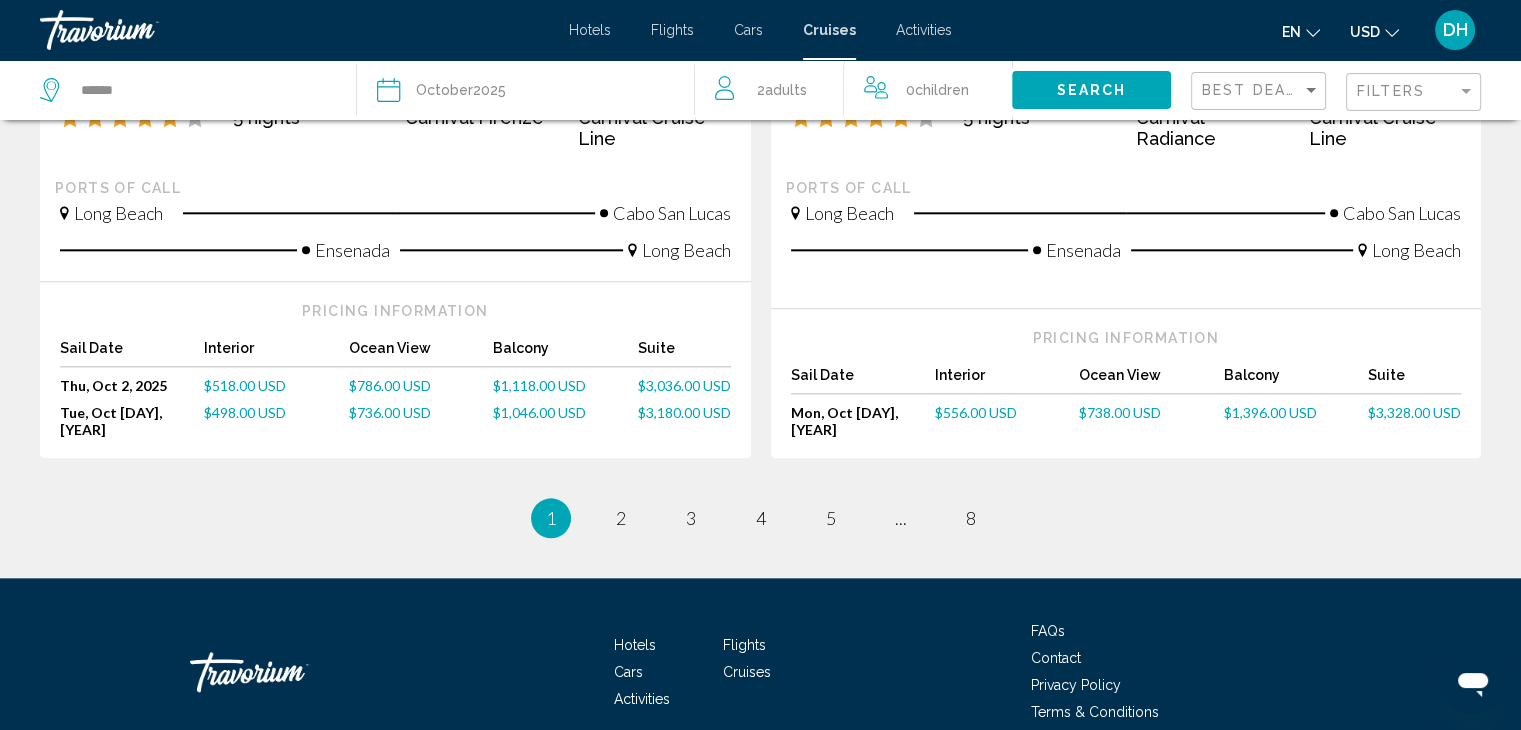 scroll, scrollTop: 2216, scrollLeft: 0, axis: vertical 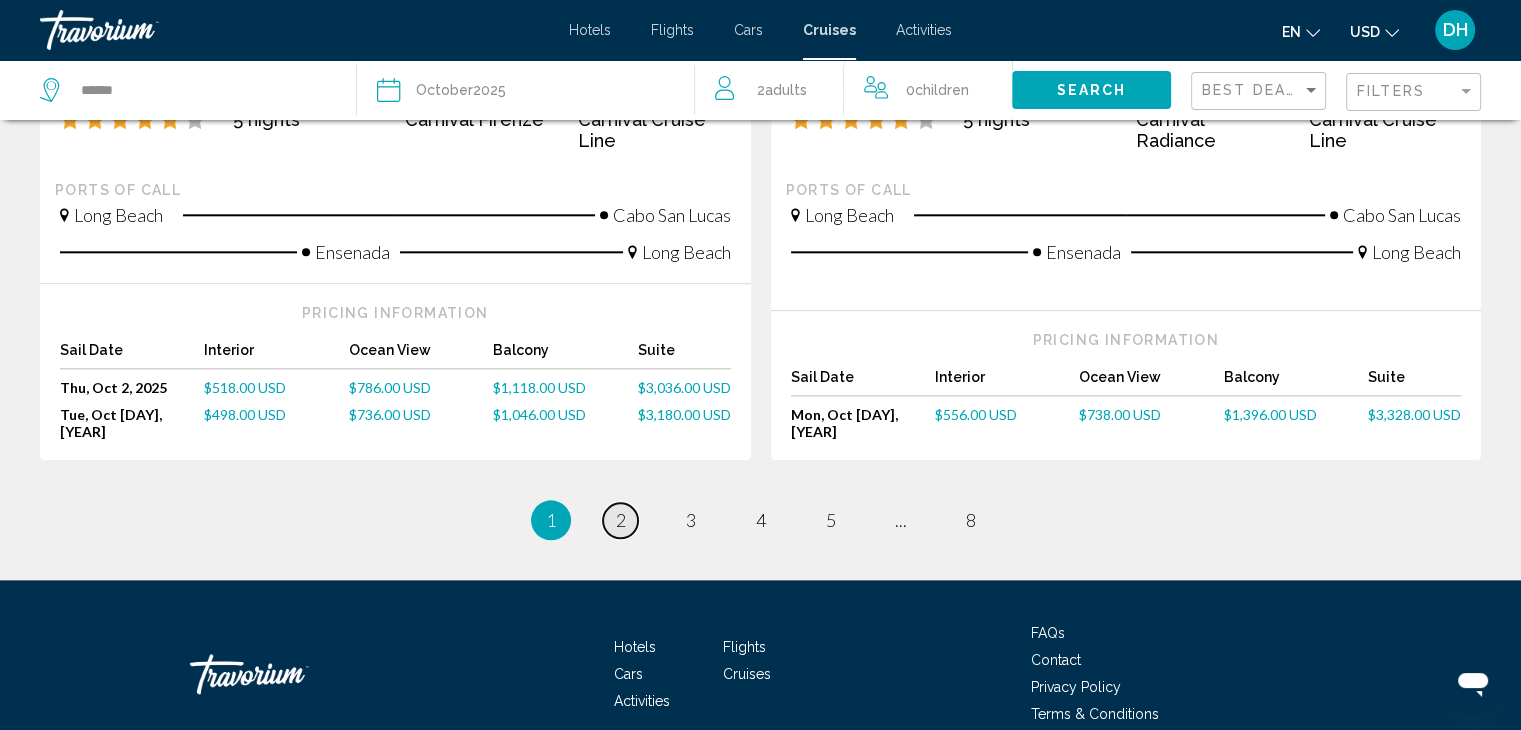 click on "page  2" at bounding box center (620, 520) 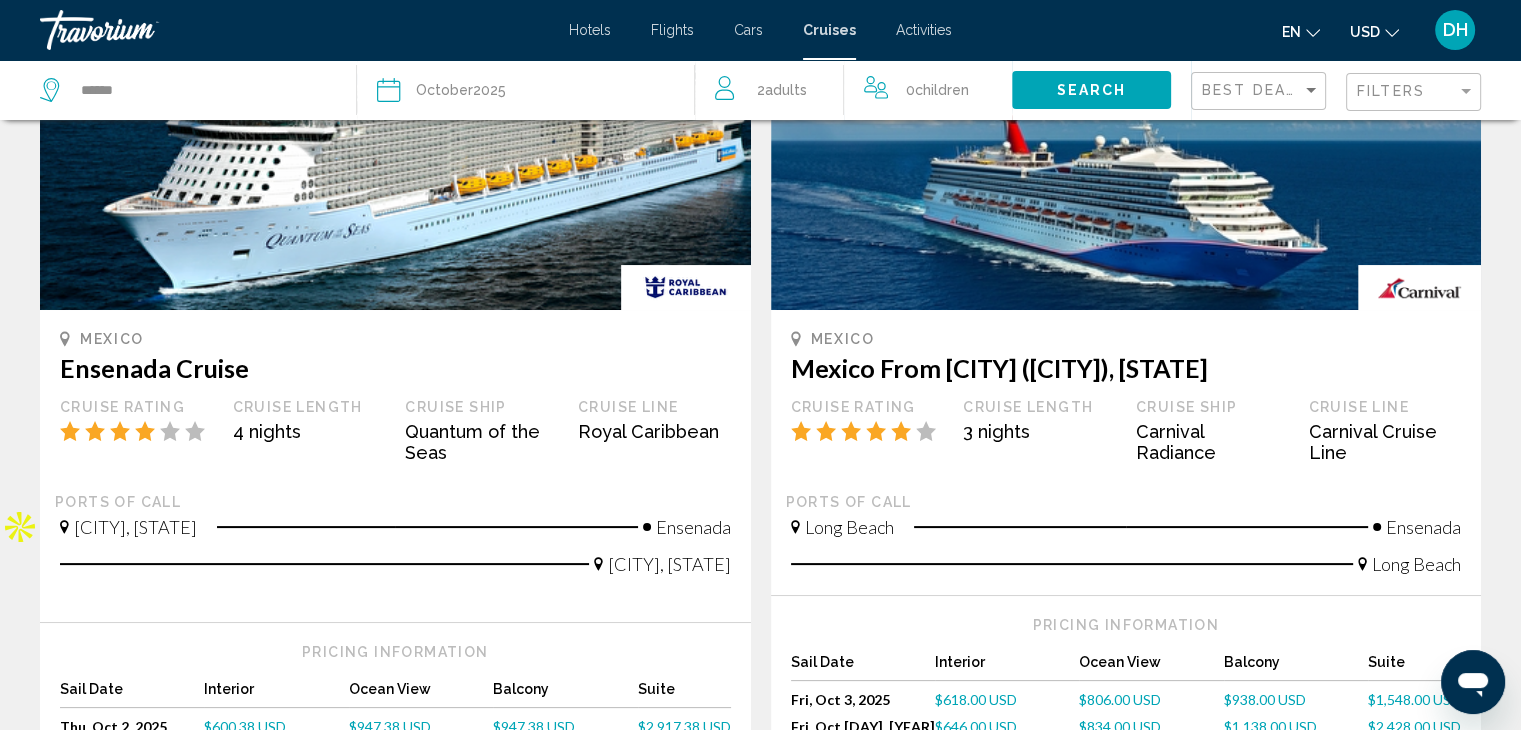 scroll, scrollTop: 126, scrollLeft: 0, axis: vertical 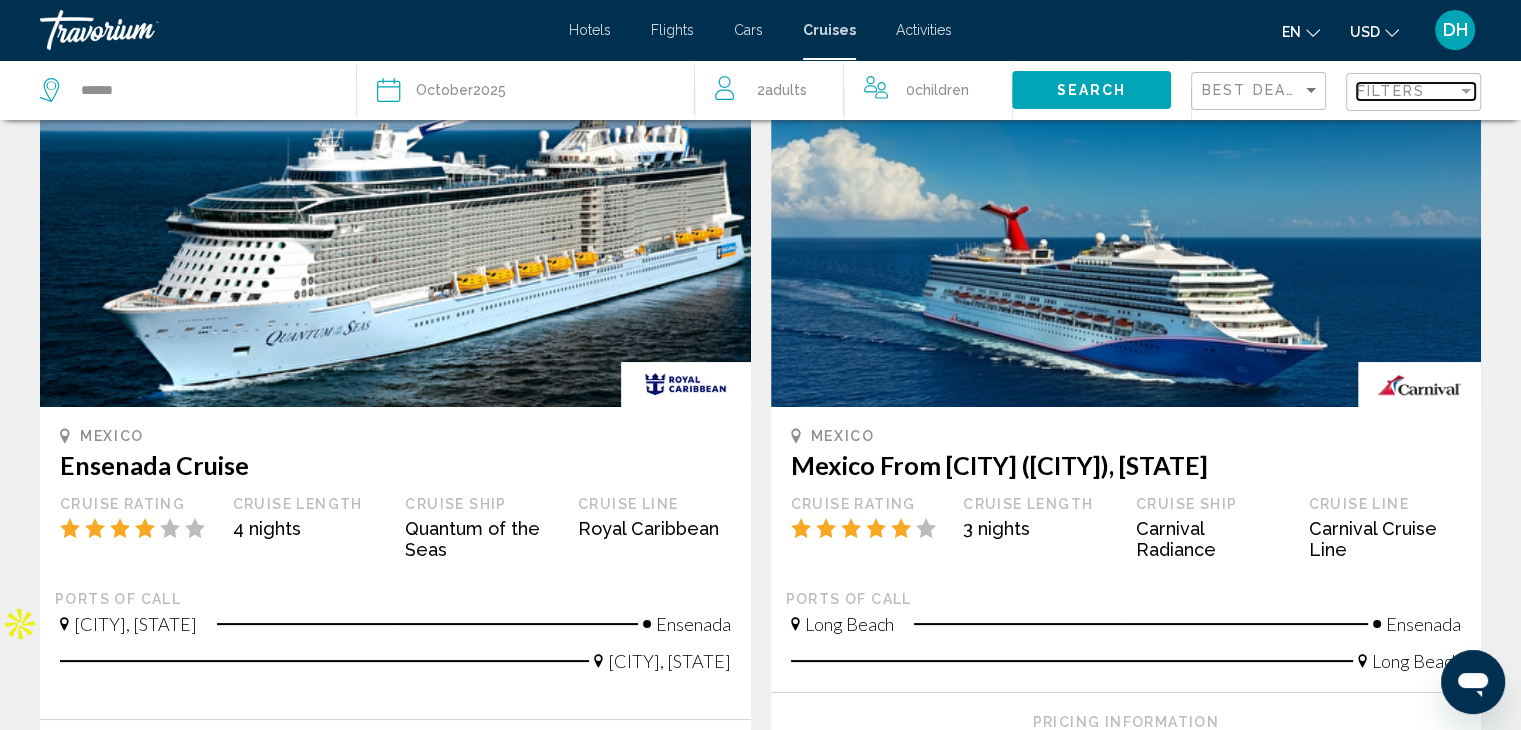 click on "Filters" at bounding box center (1391, 91) 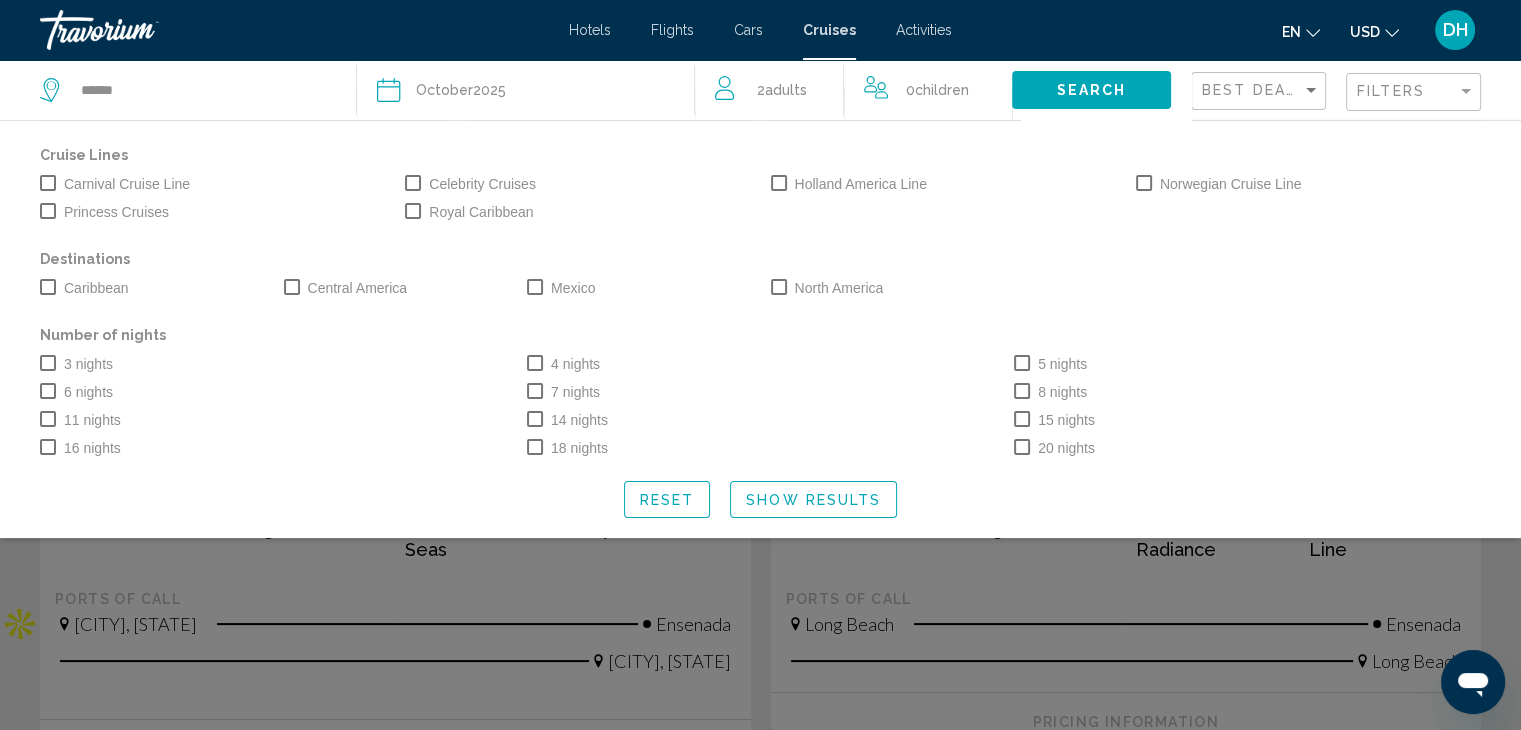 click 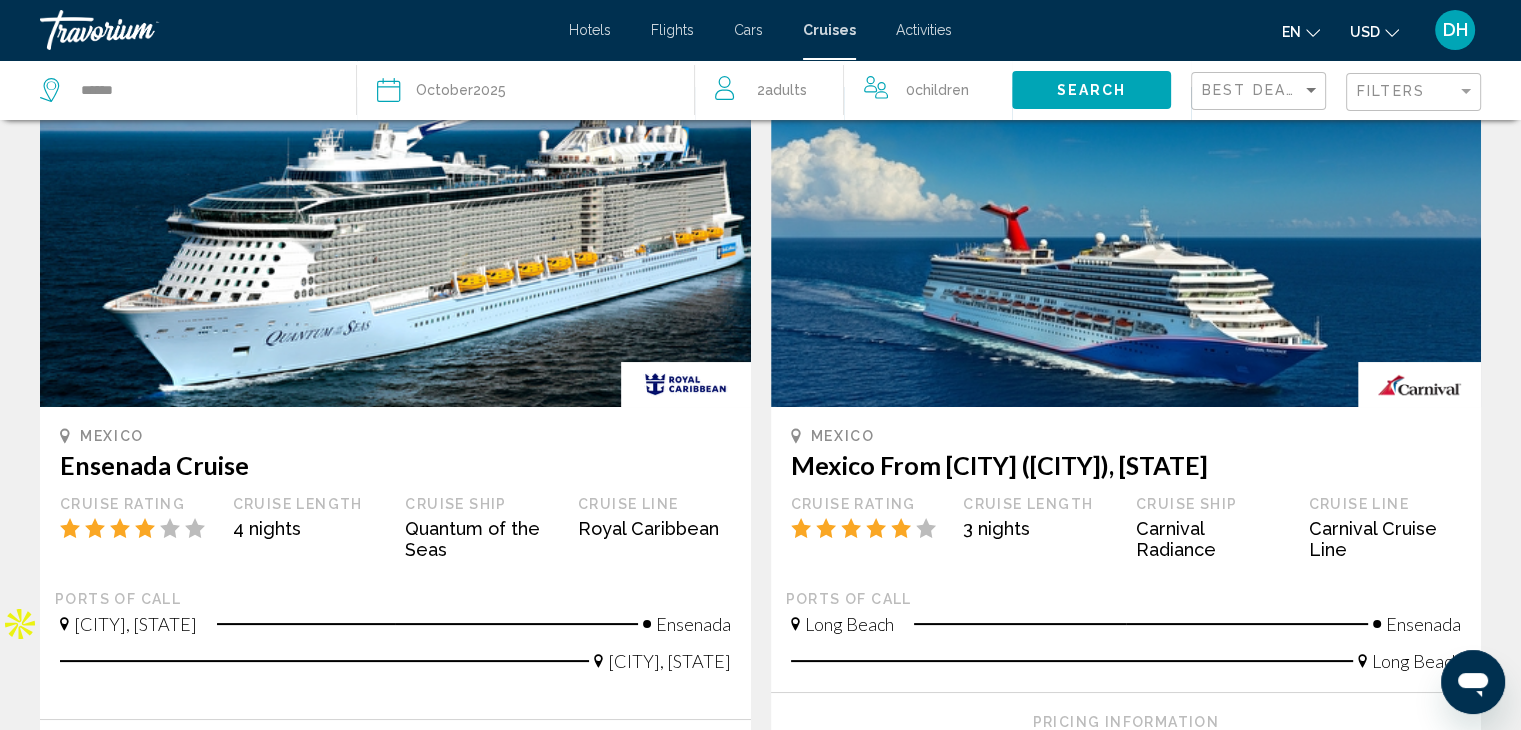 click on "Mexico Ensenada Cruise Cruise Rating
Cruise Length 4 nights Cruise Ship Quantum of the Seas Cruise Line Royal Caribbean Ports of call
[CITY], [STATE] [CITY]
[CITY], [STATE] Pricing Information Sail Date Interior Ocean View Balcony Suite  Thu, Oct [DAY], [YEAR]   Oct [DAY], [YEAR] $[PRICE] USD $[PRICE] USD $[PRICE] USD $[PRICE] USD" at bounding box center (395, 469) 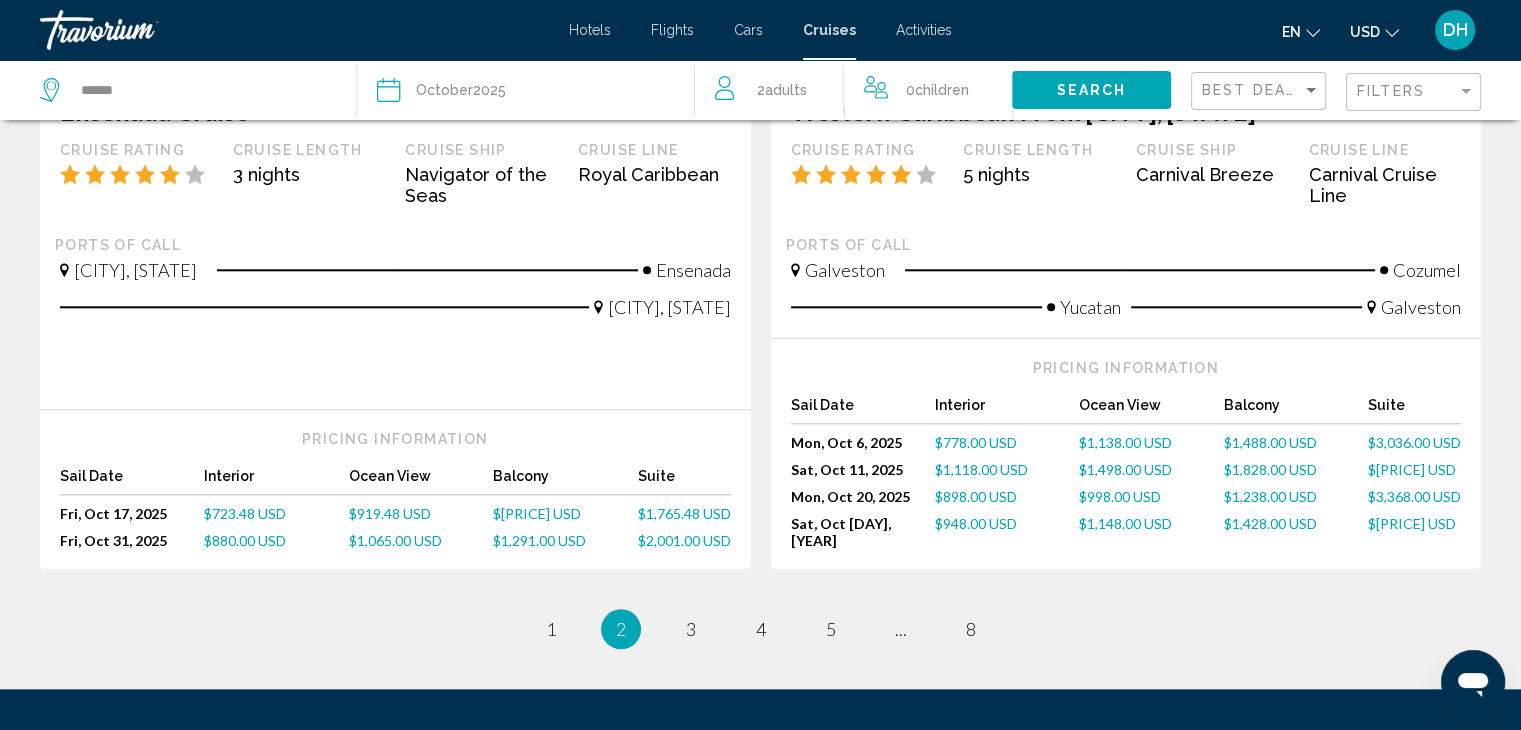 scroll, scrollTop: 2172, scrollLeft: 0, axis: vertical 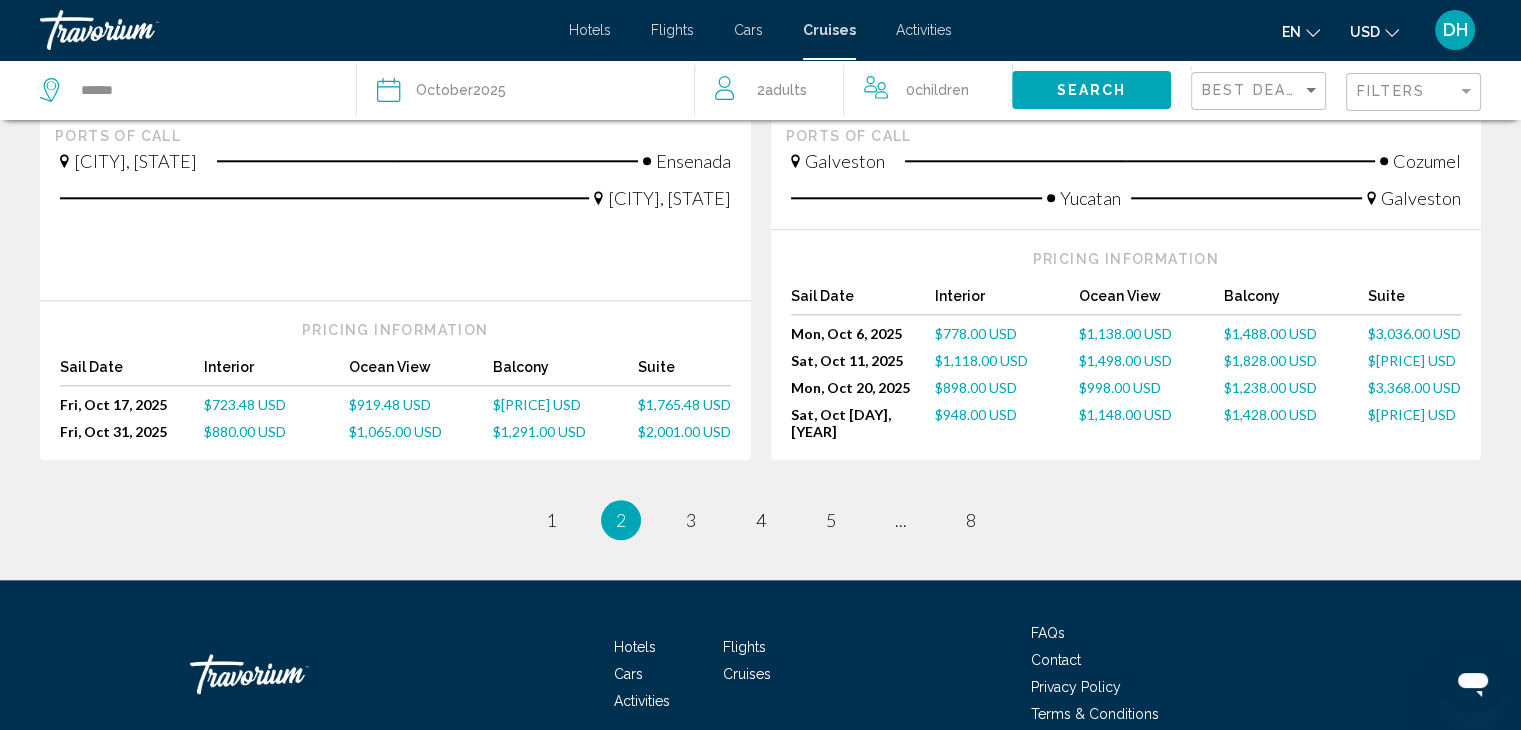 click on "Hotels" at bounding box center (590, 30) 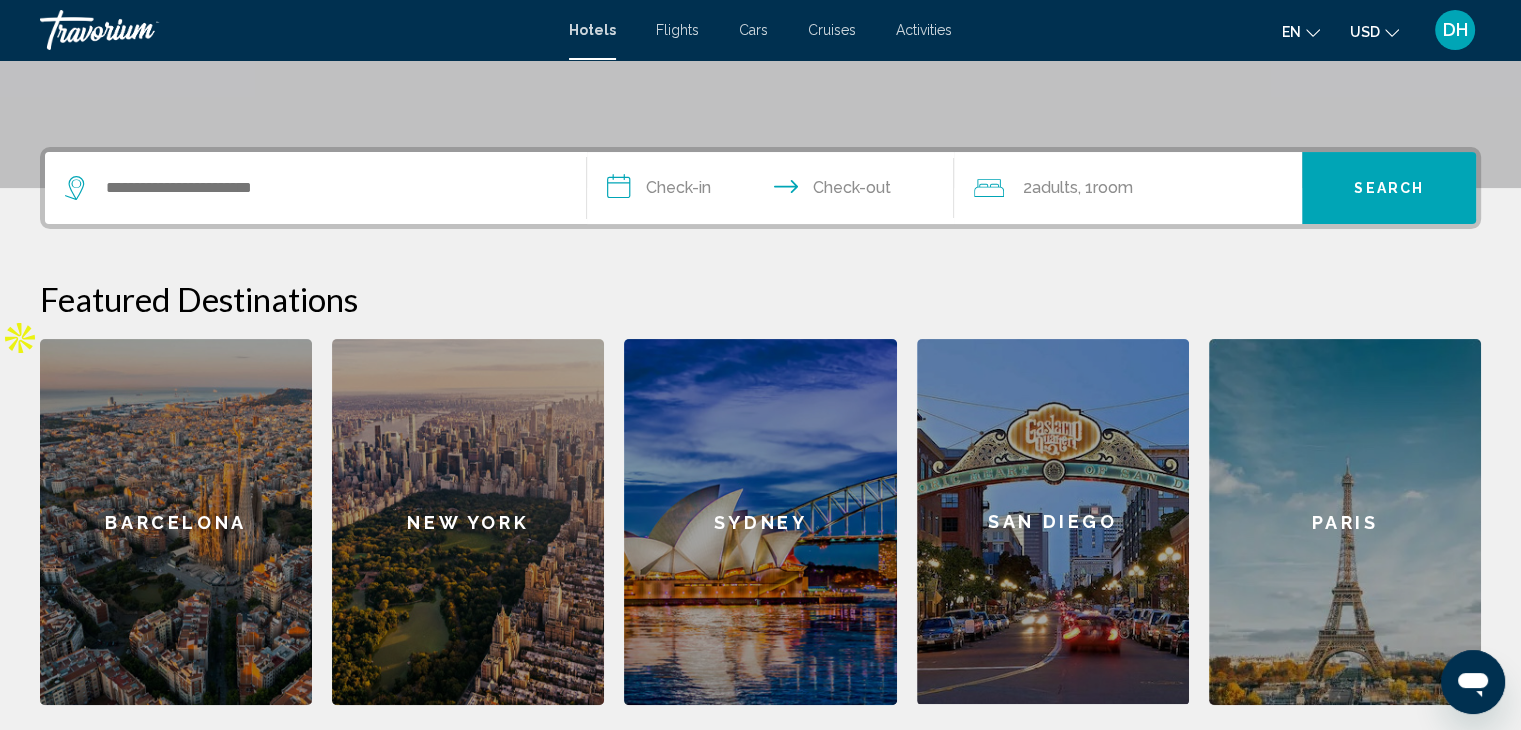 scroll, scrollTop: 412, scrollLeft: 0, axis: vertical 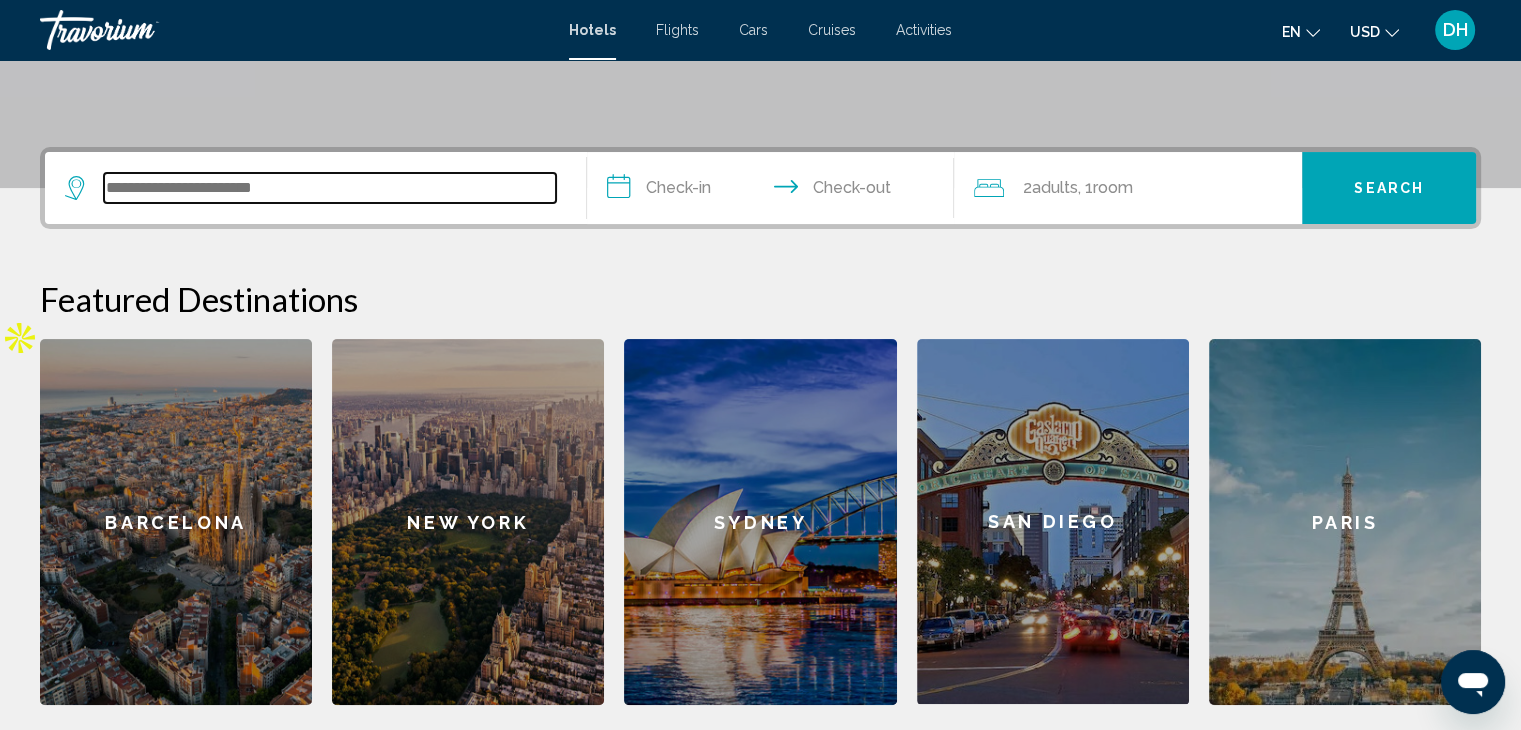 click at bounding box center (330, 188) 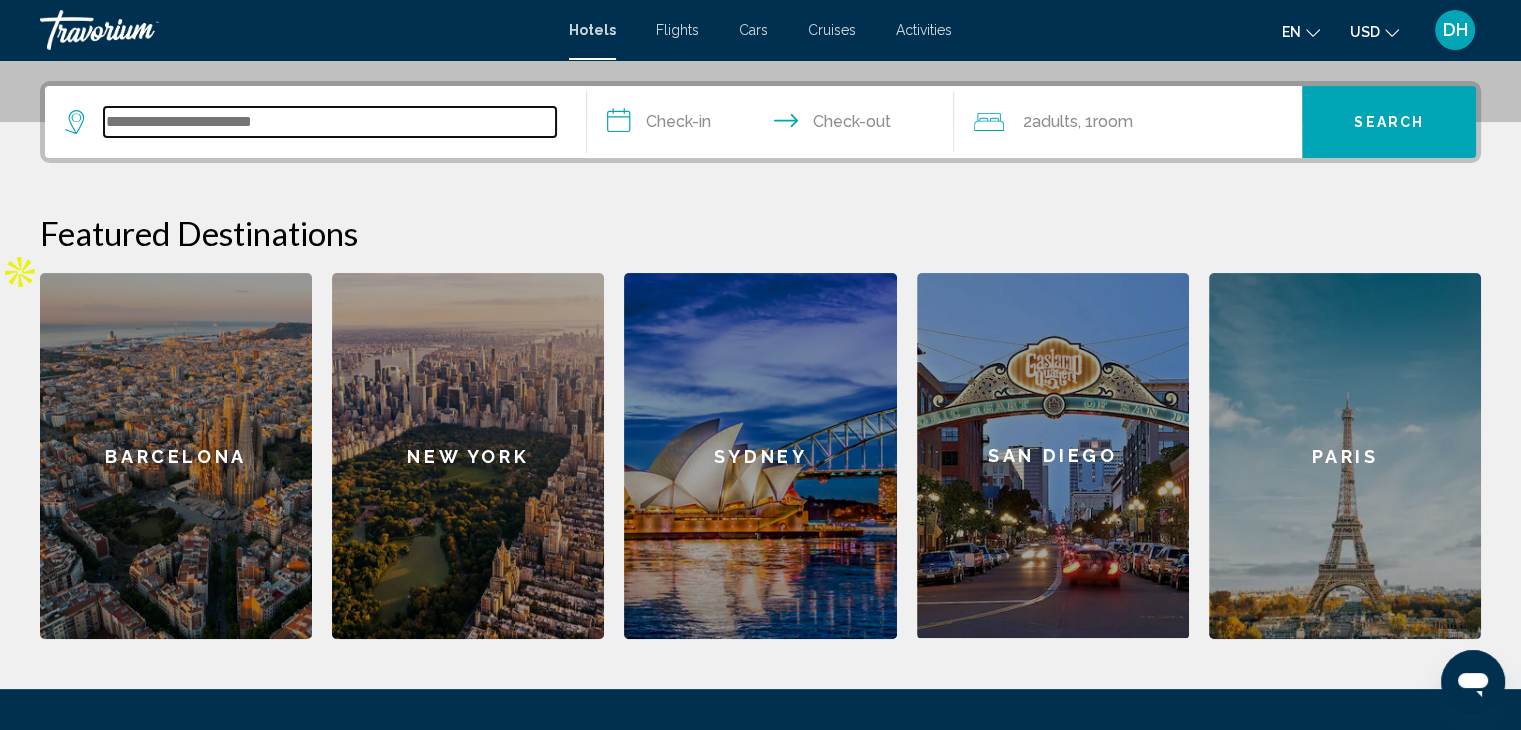 scroll, scrollTop: 493, scrollLeft: 0, axis: vertical 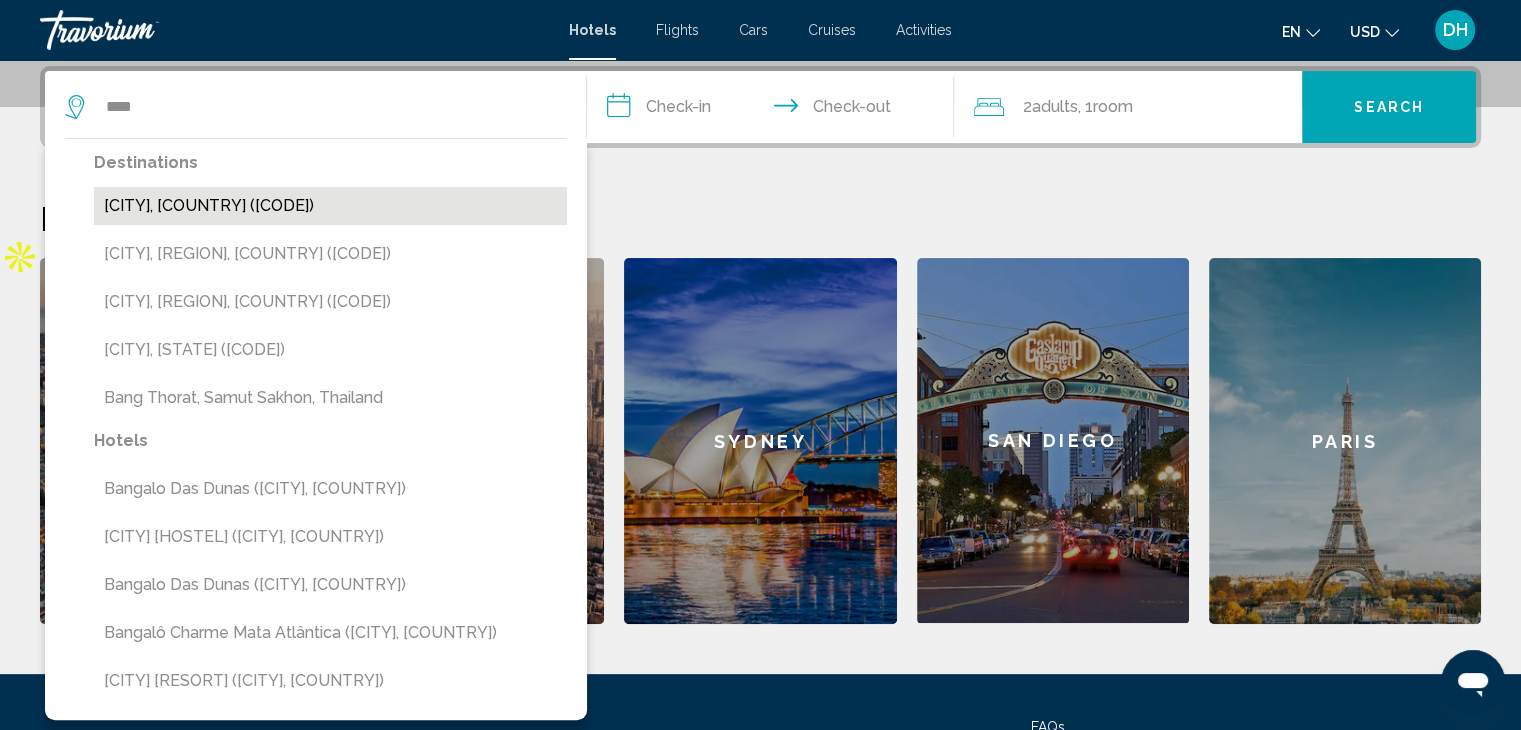 click on "[CITY], [COUNTRY] ([CODE])" at bounding box center [330, 206] 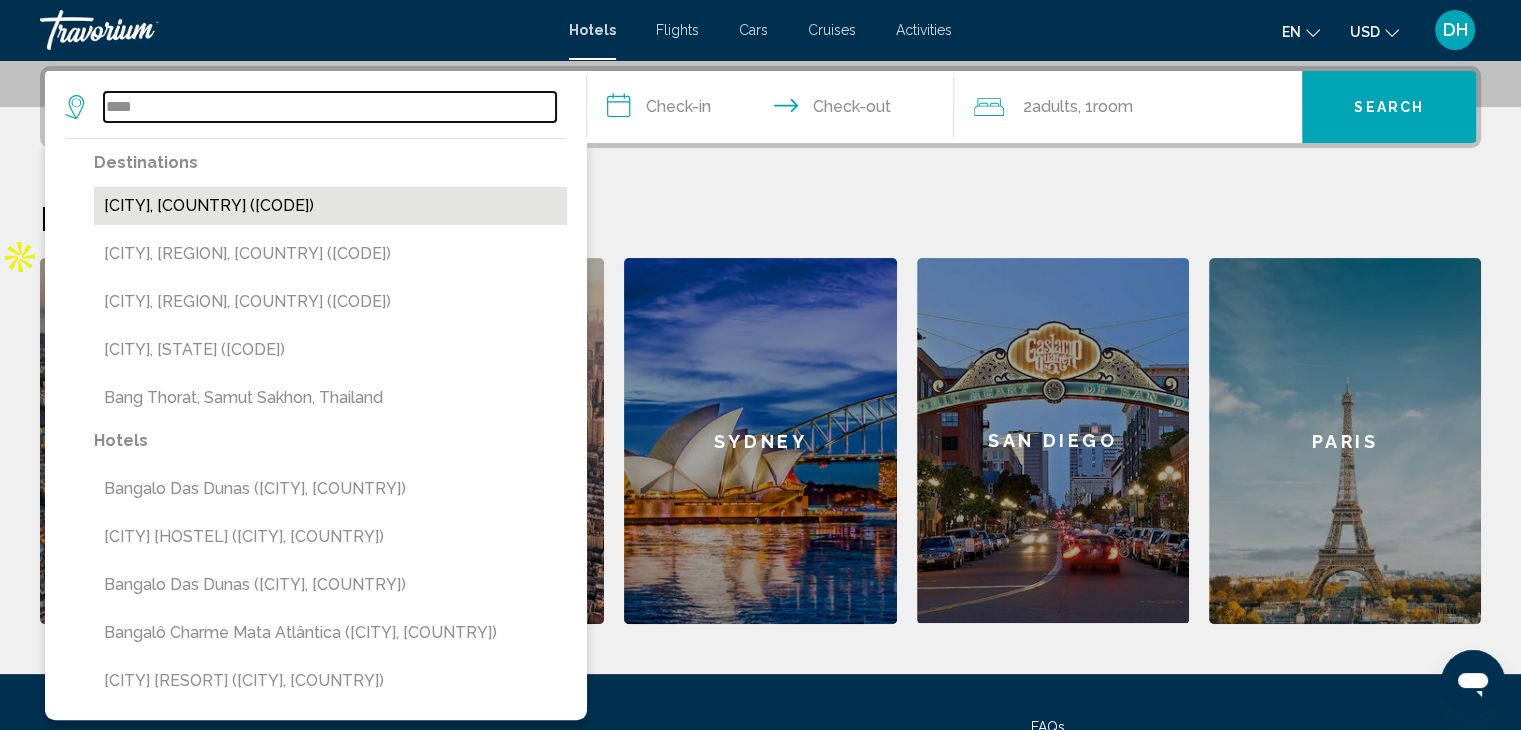 type on "**********" 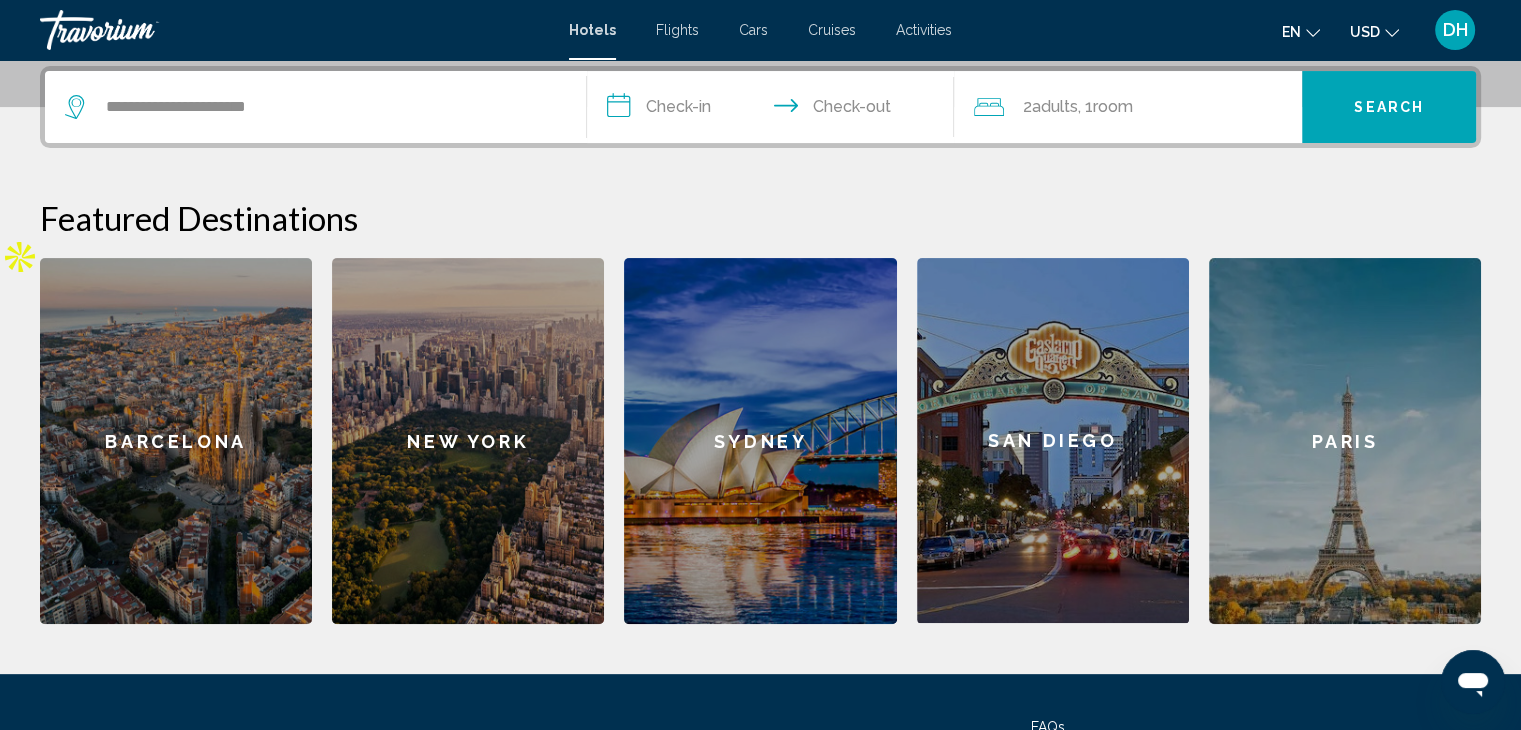 click on "**********" at bounding box center [775, 110] 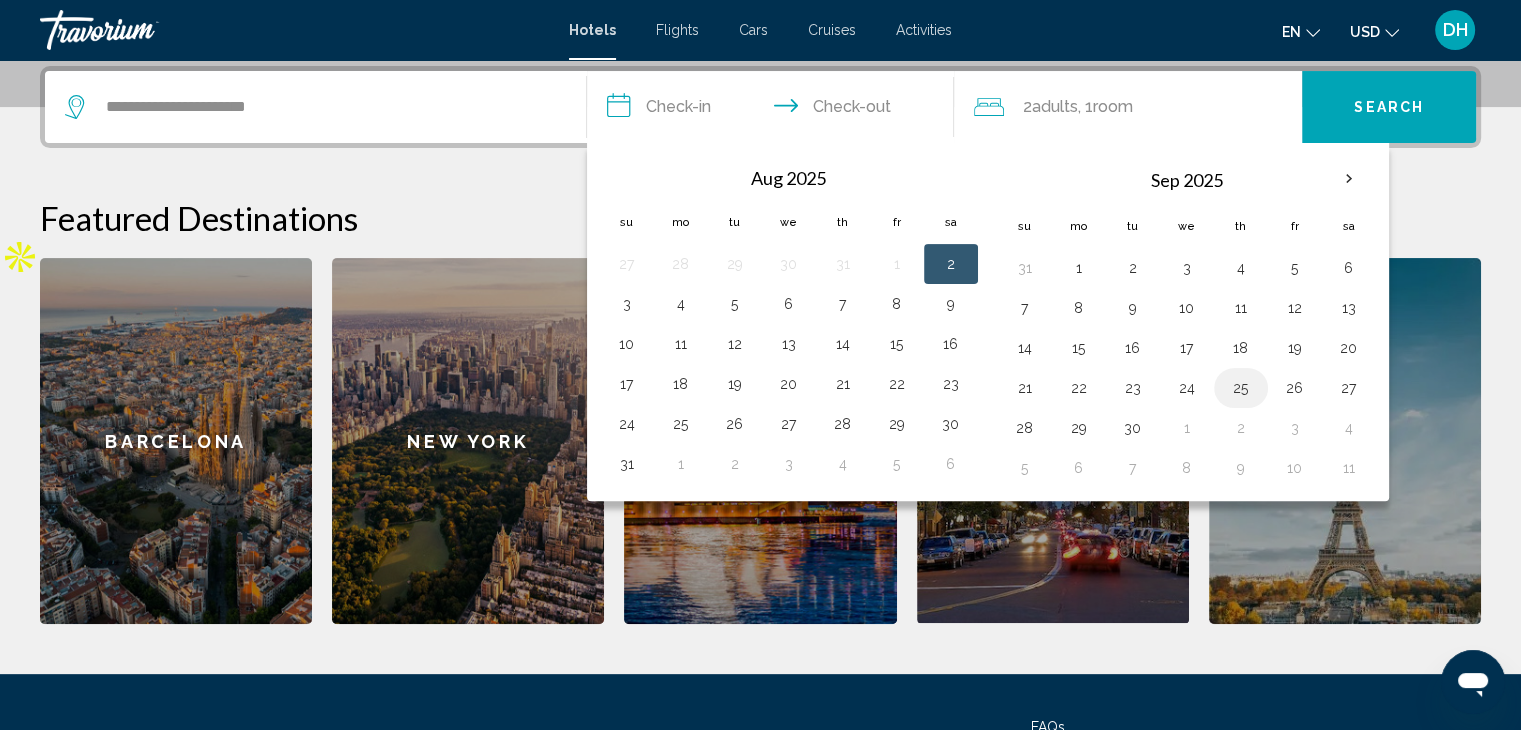 click on "25" at bounding box center (1241, 388) 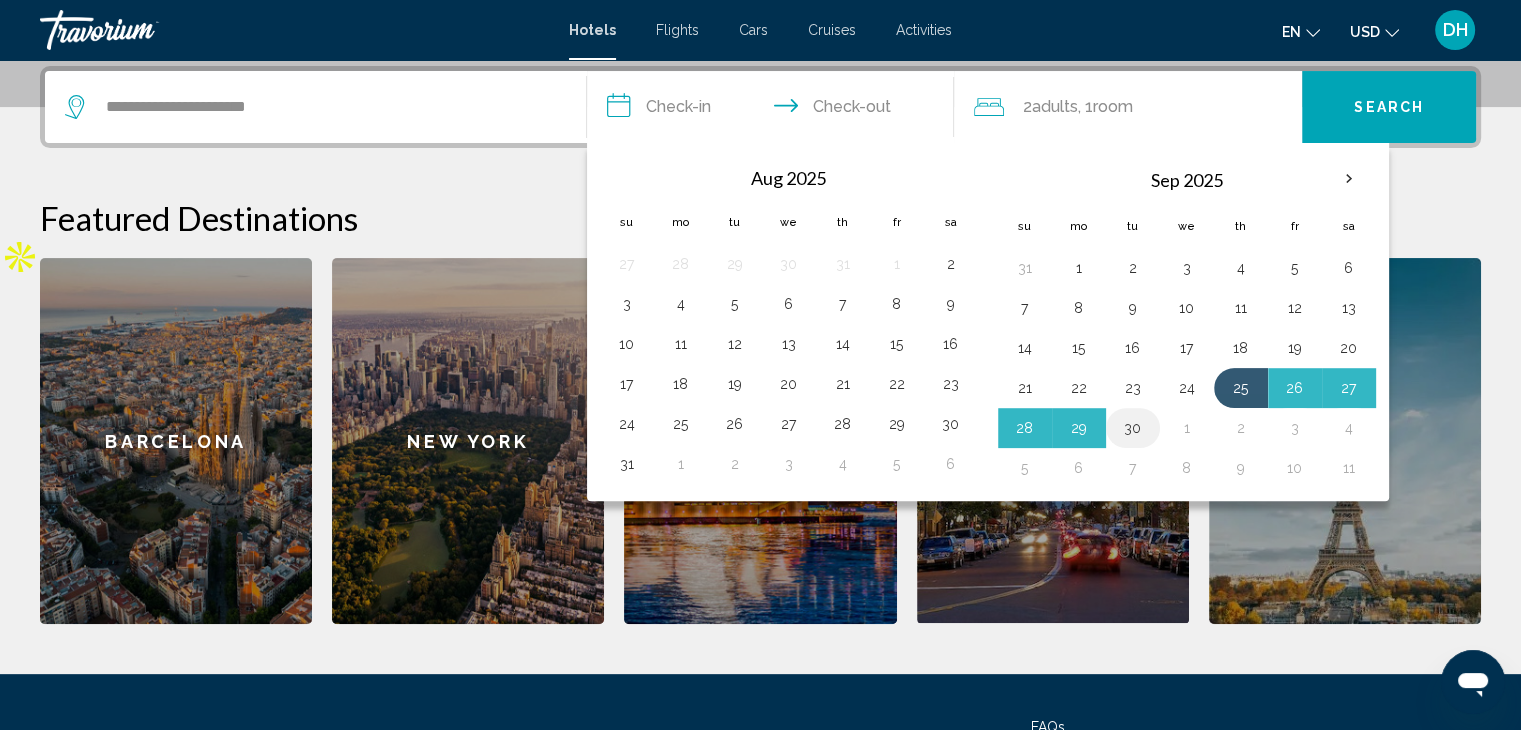click on "30" at bounding box center (1133, 428) 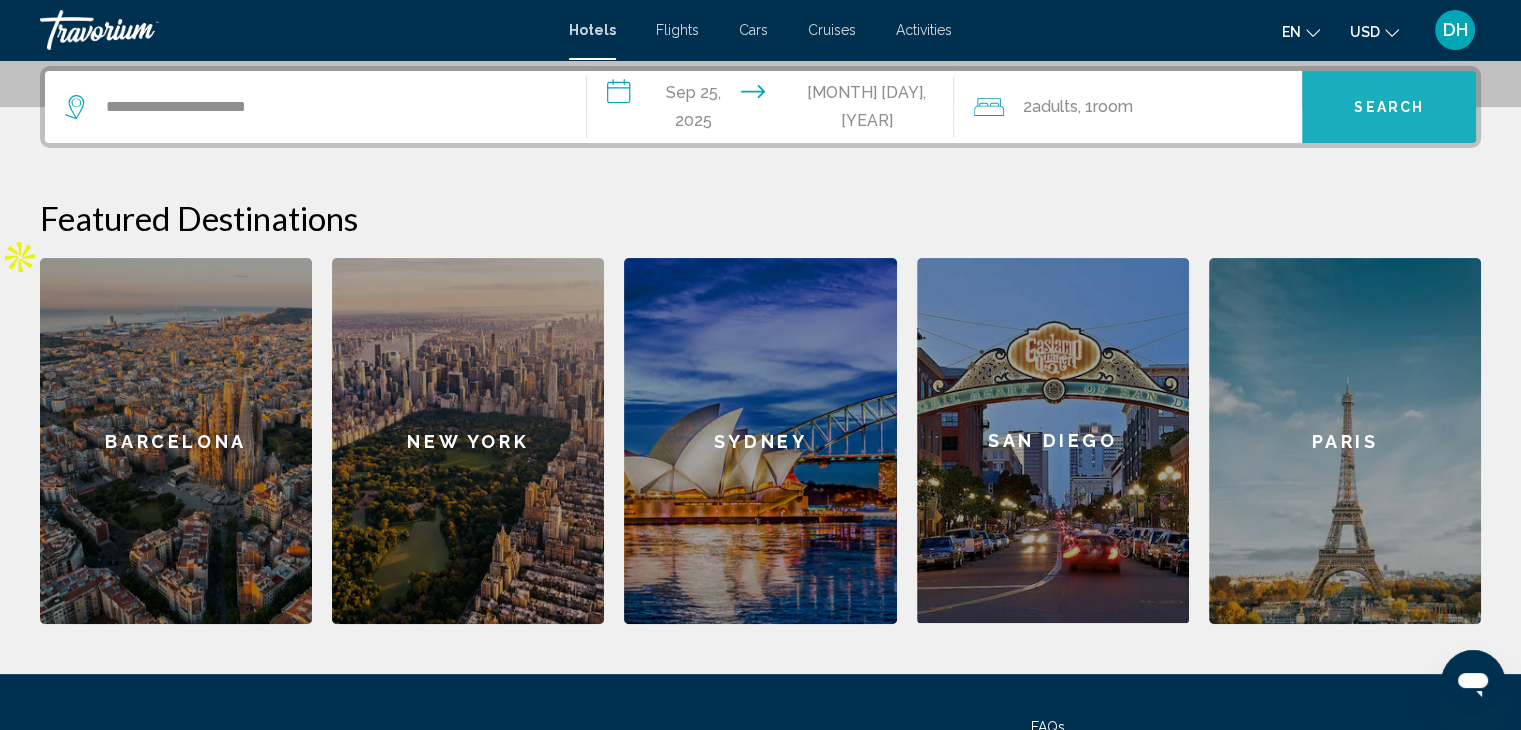 click on "Search" at bounding box center [1389, 108] 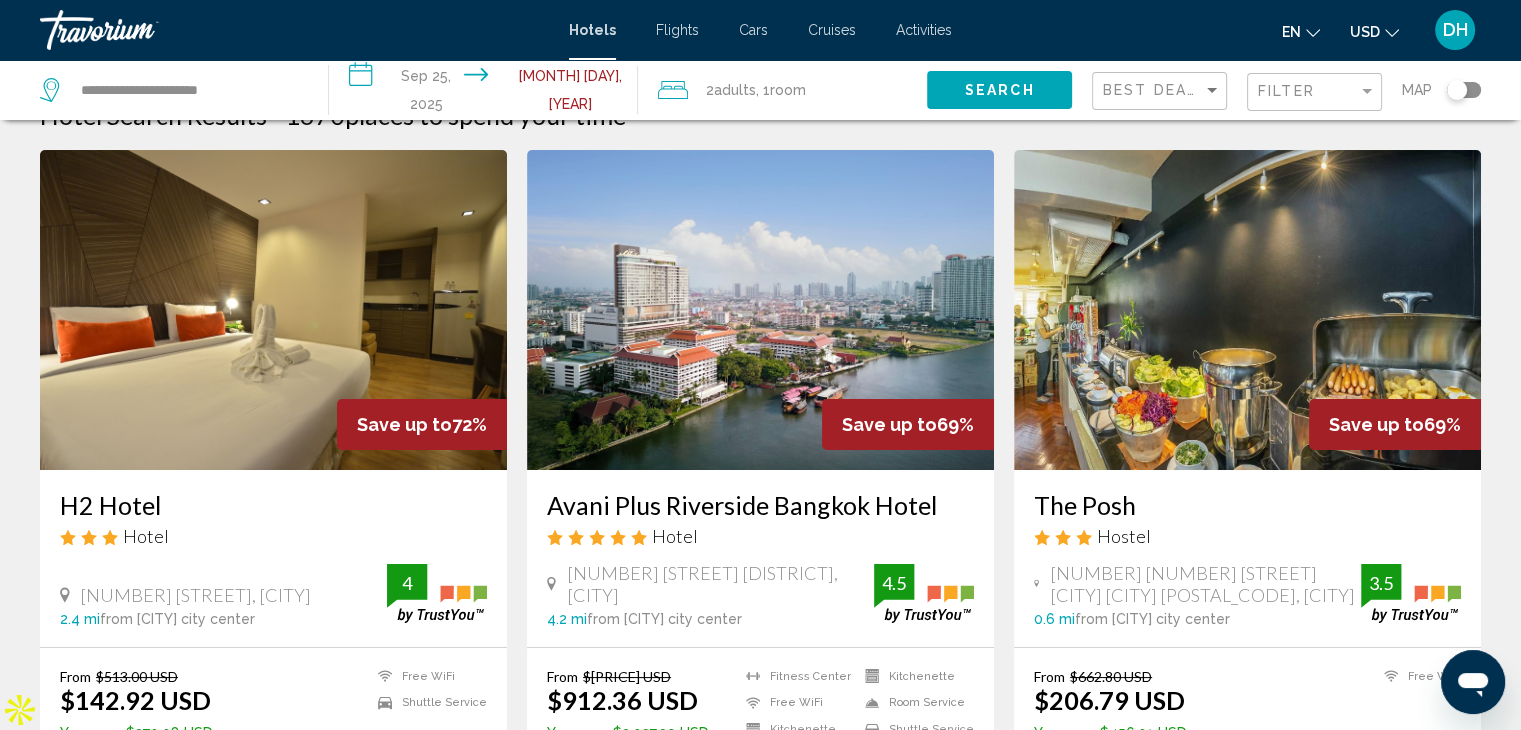 scroll, scrollTop: 0, scrollLeft: 0, axis: both 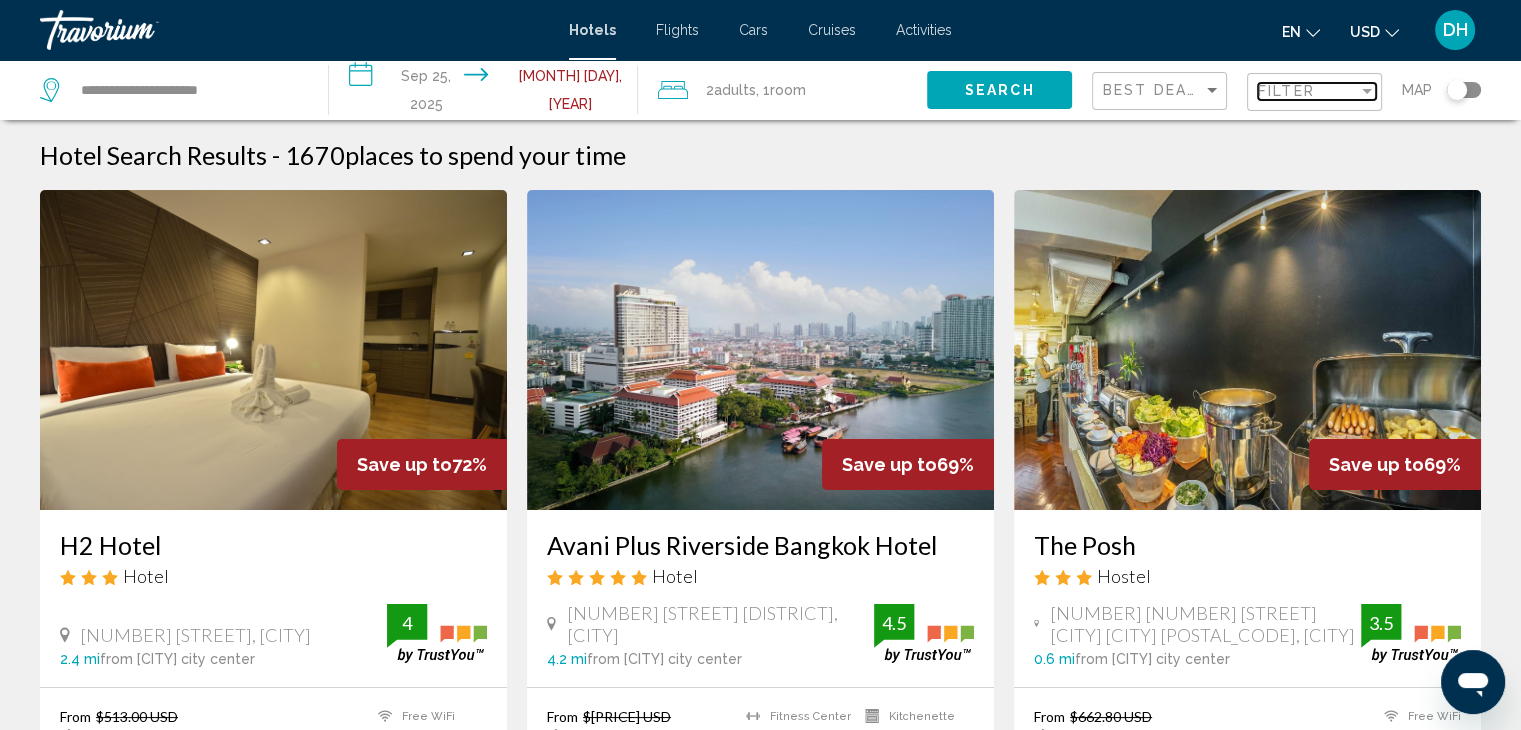 click on "Filter" at bounding box center [1286, 91] 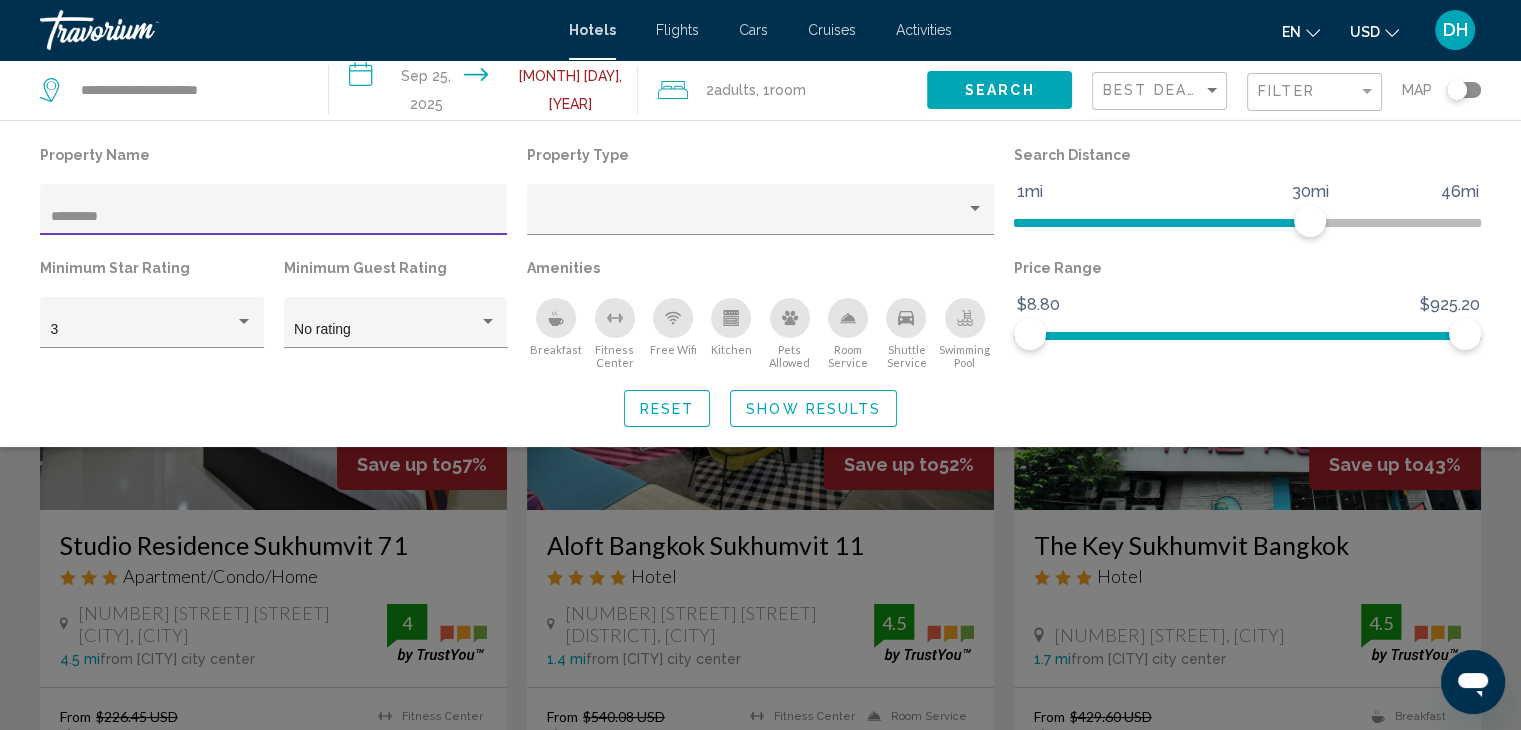 type on "*********" 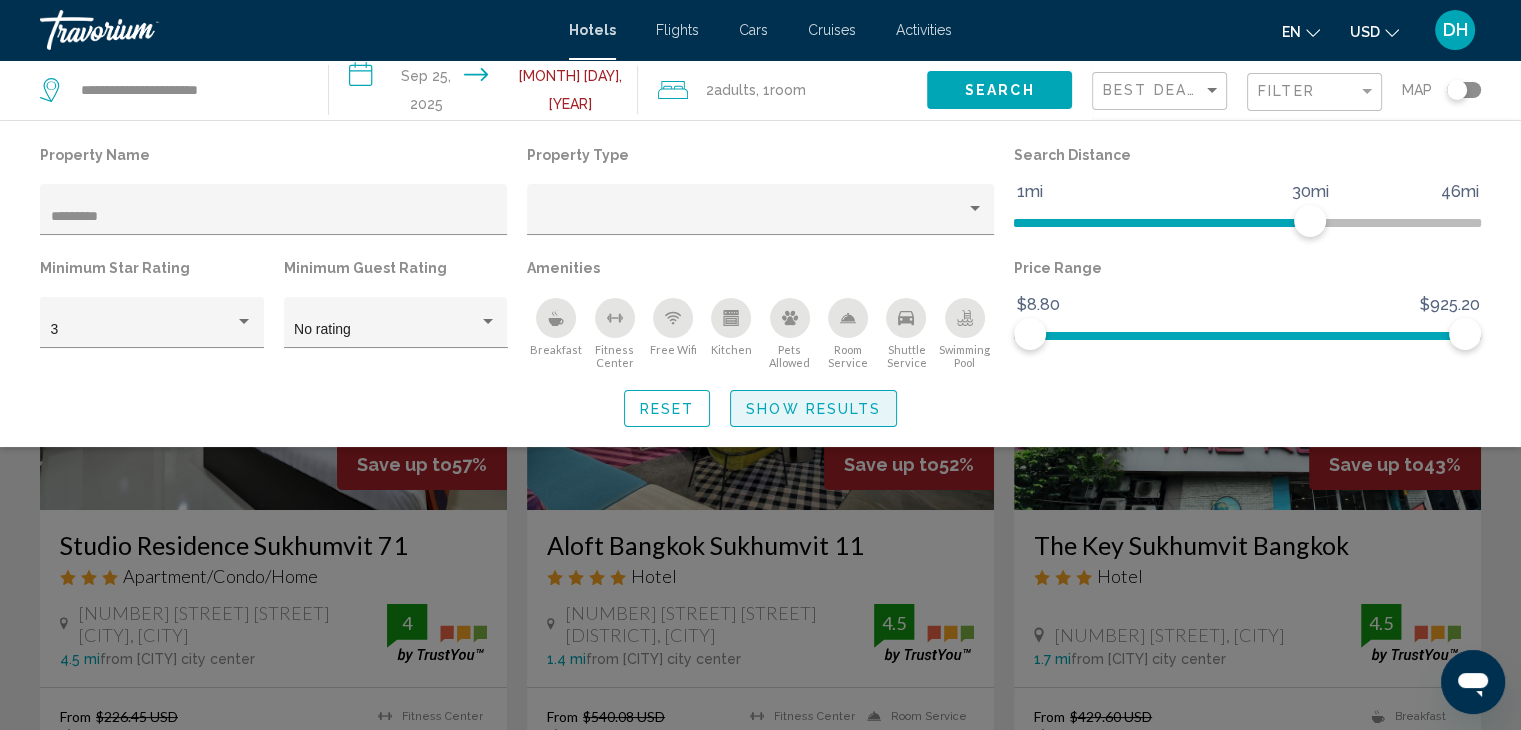 click on "Show Results" 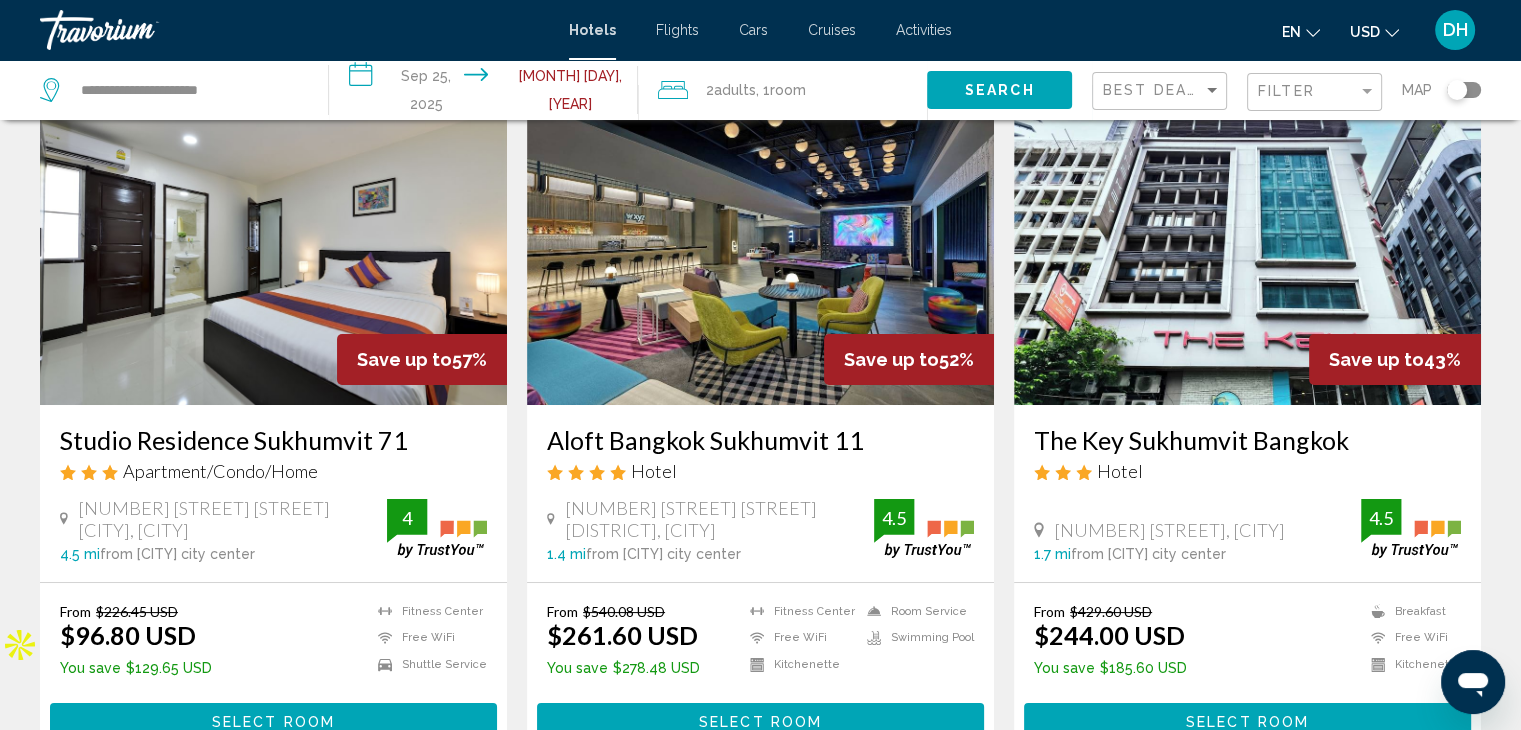 scroll, scrollTop: 0, scrollLeft: 0, axis: both 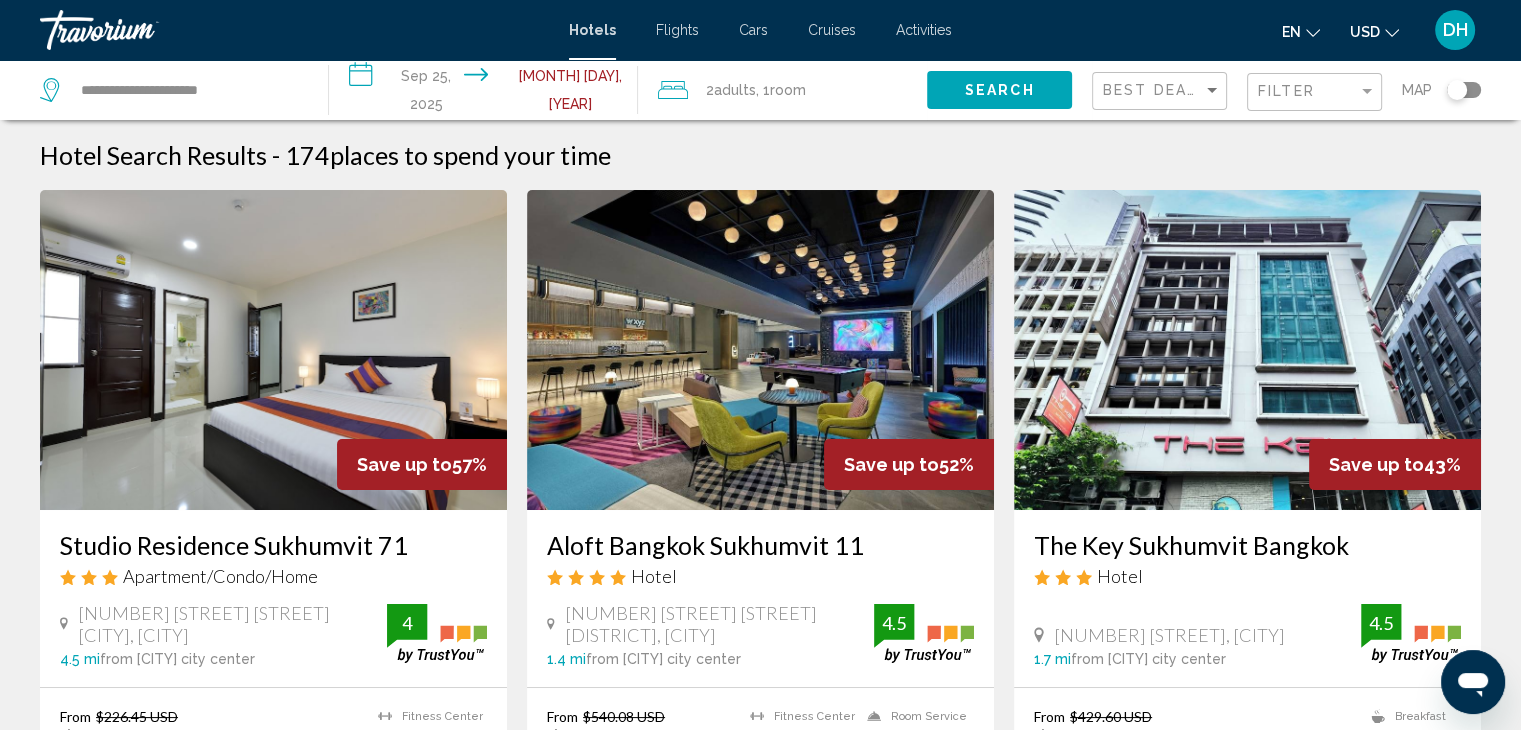 click on "Filter" 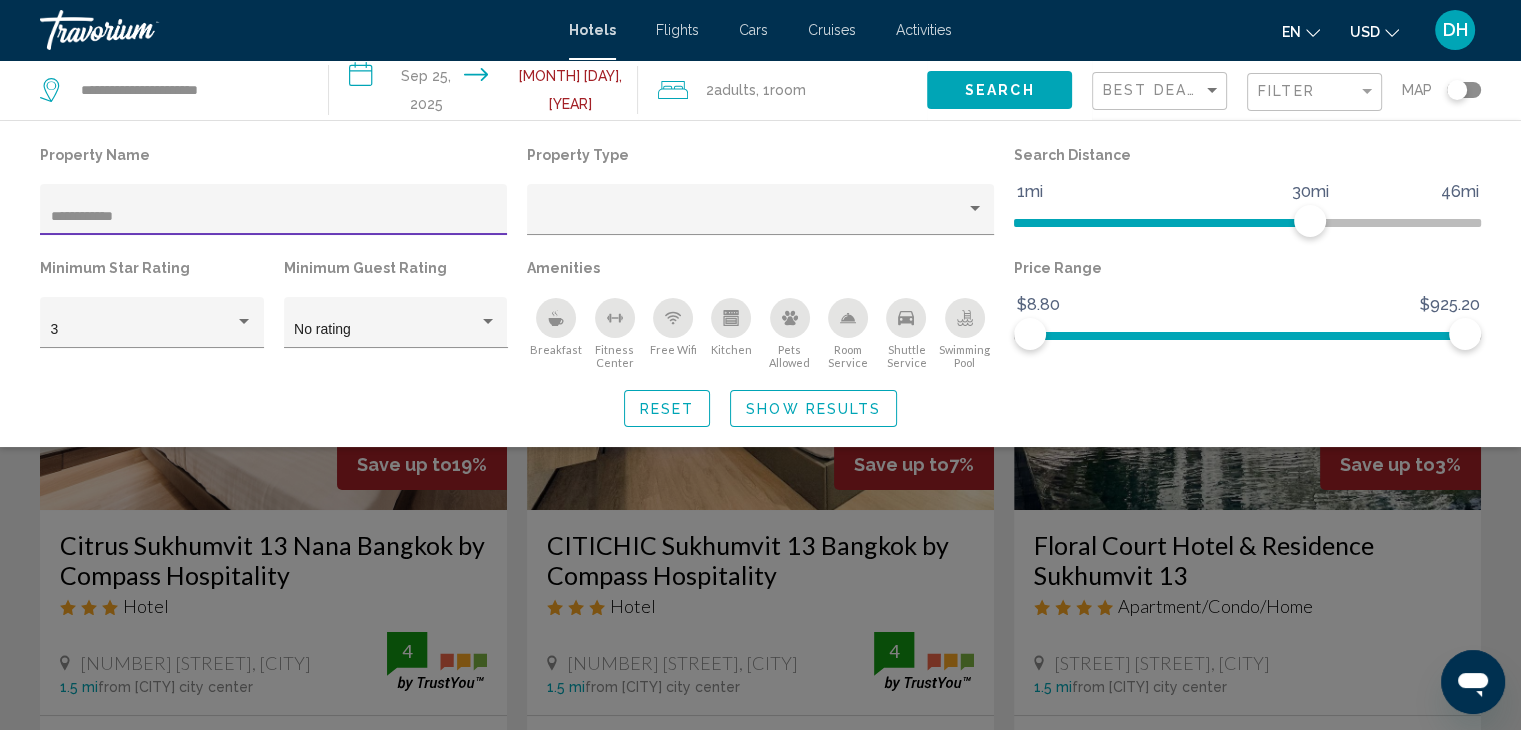 type on "**********" 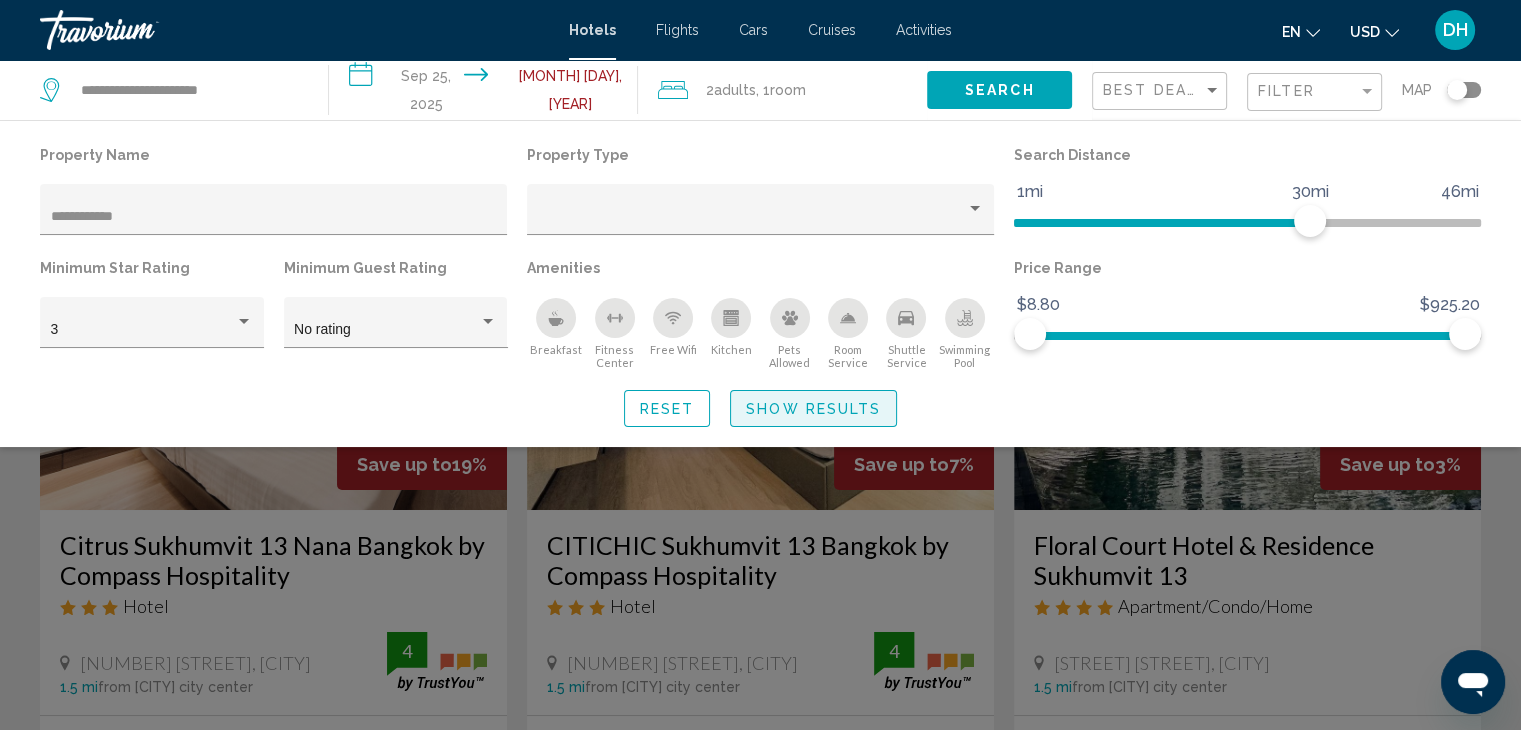 click on "Show Results" 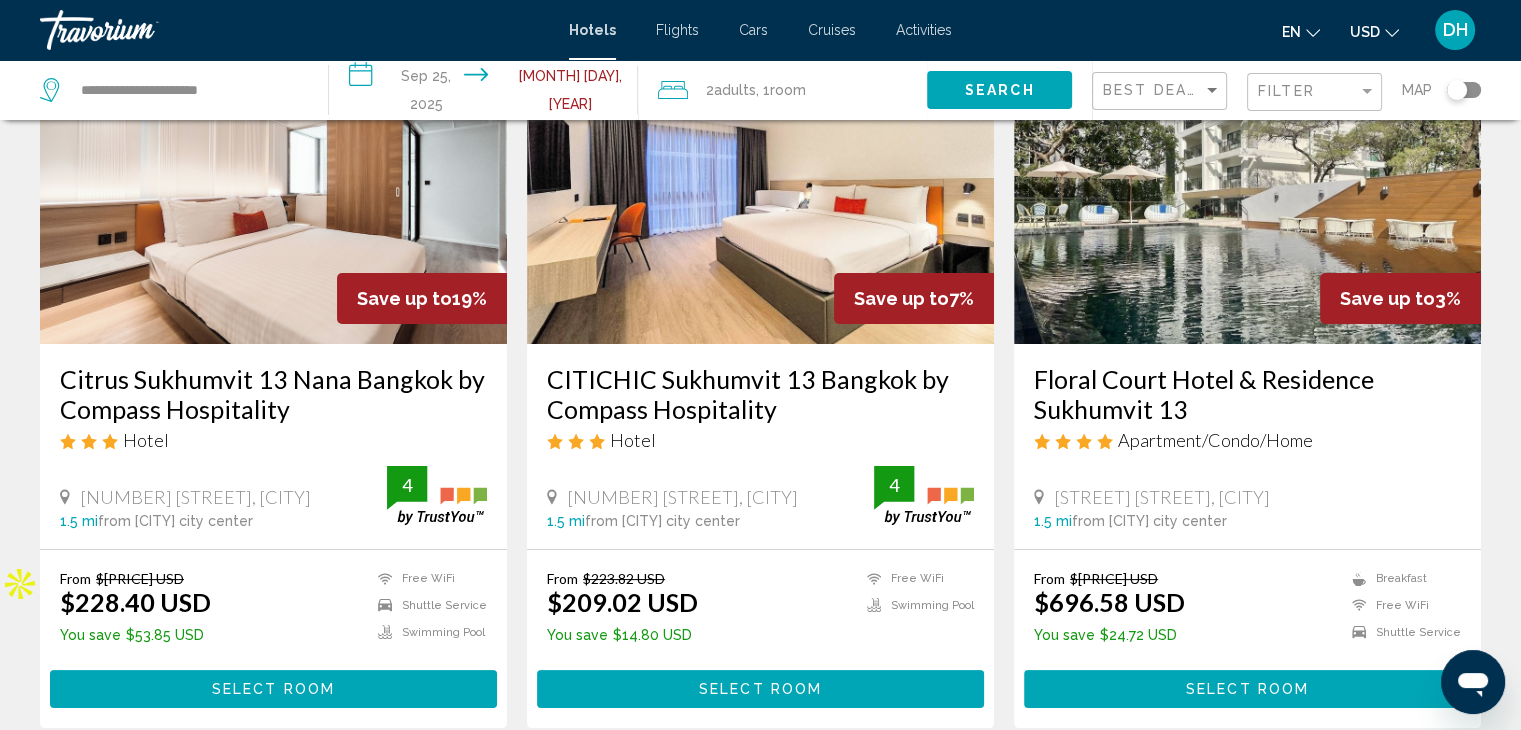 scroll, scrollTop: 67, scrollLeft: 0, axis: vertical 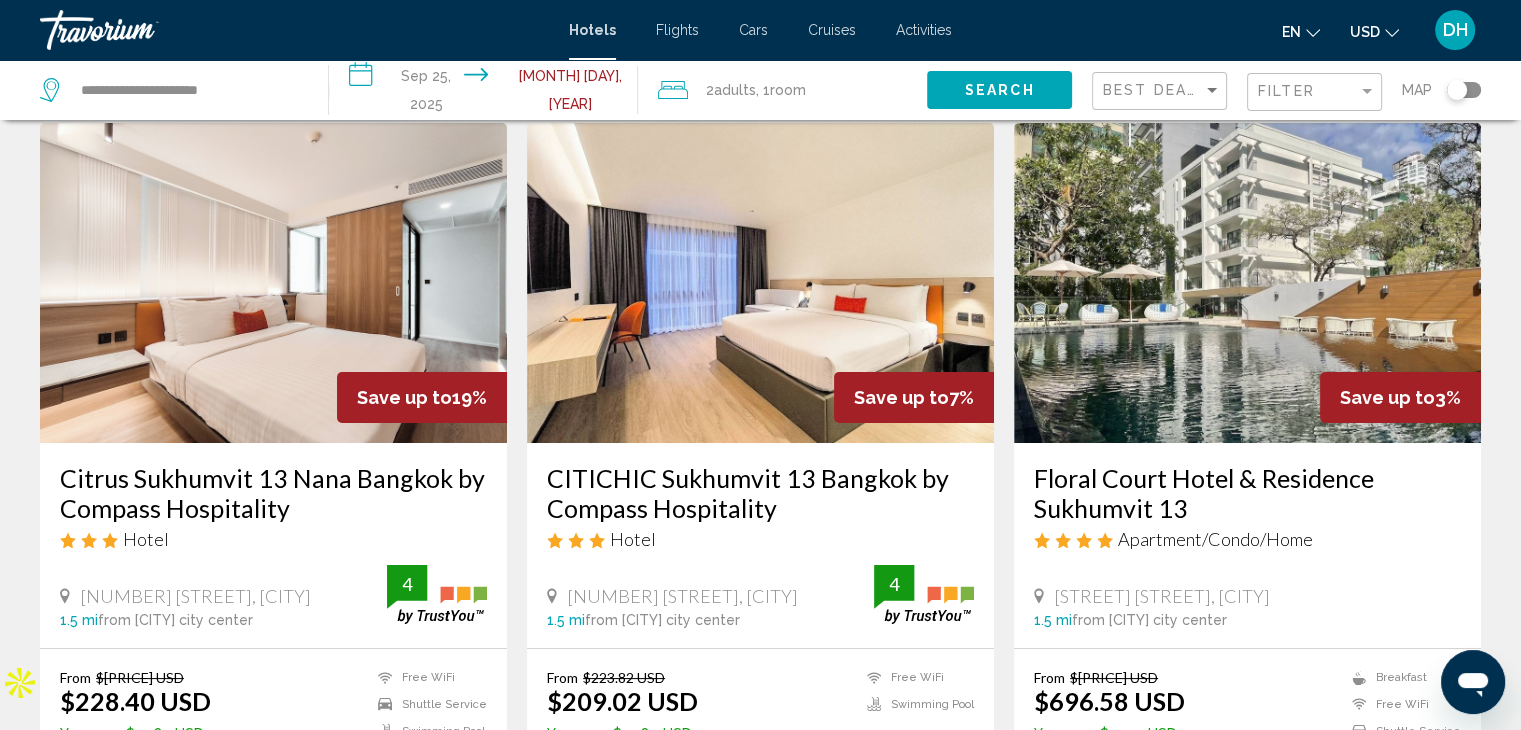 click at bounding box center [273, 283] 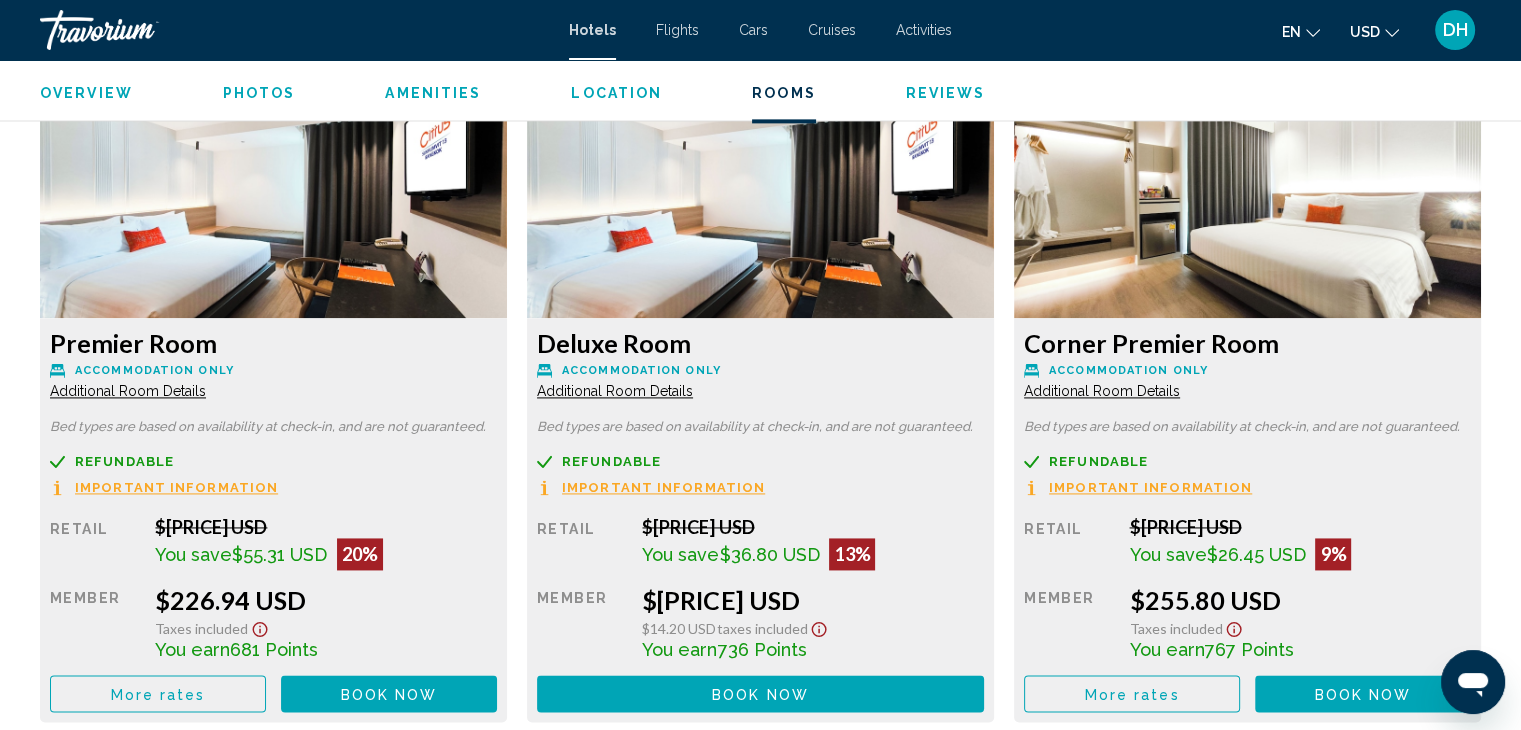 scroll, scrollTop: 2764, scrollLeft: 0, axis: vertical 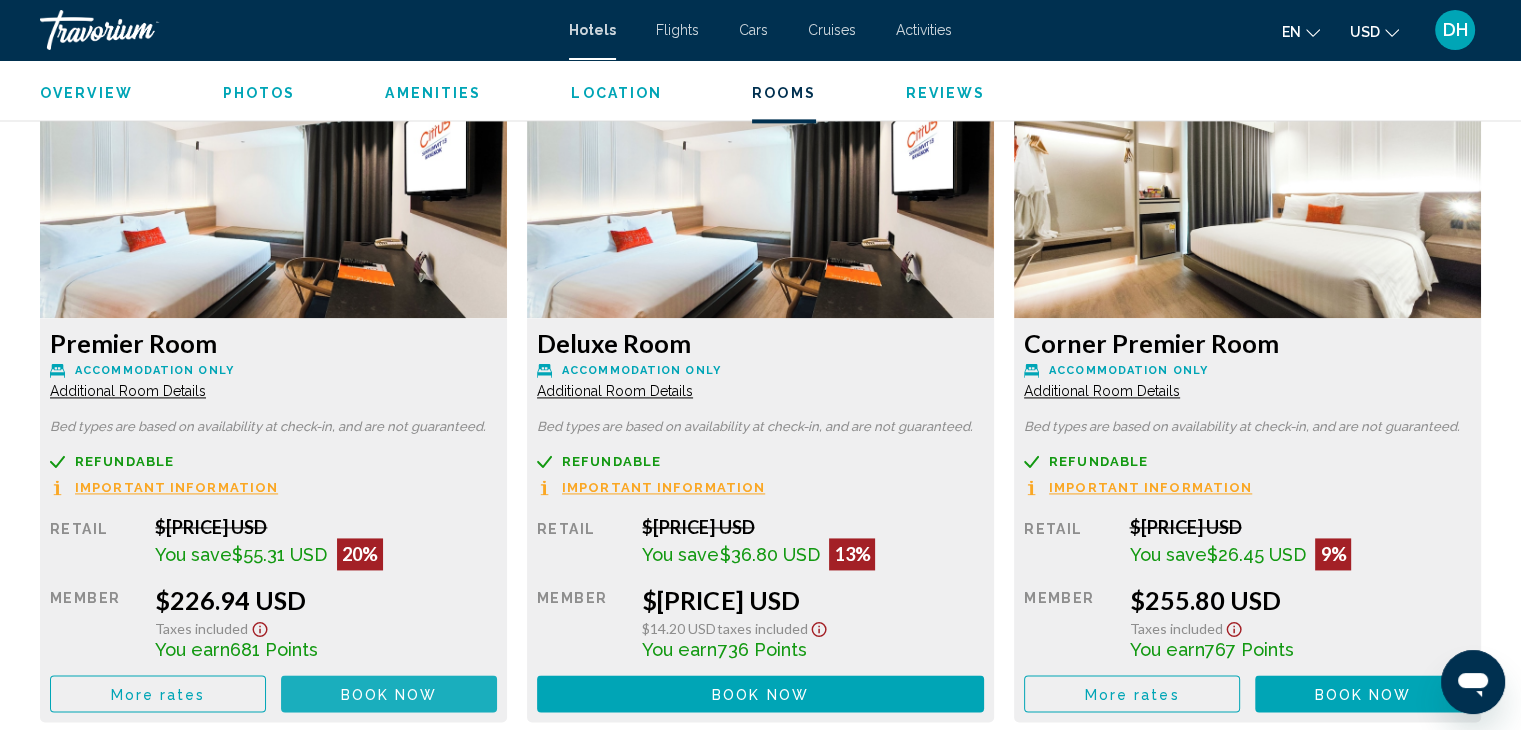 click on "Book now" at bounding box center [389, 694] 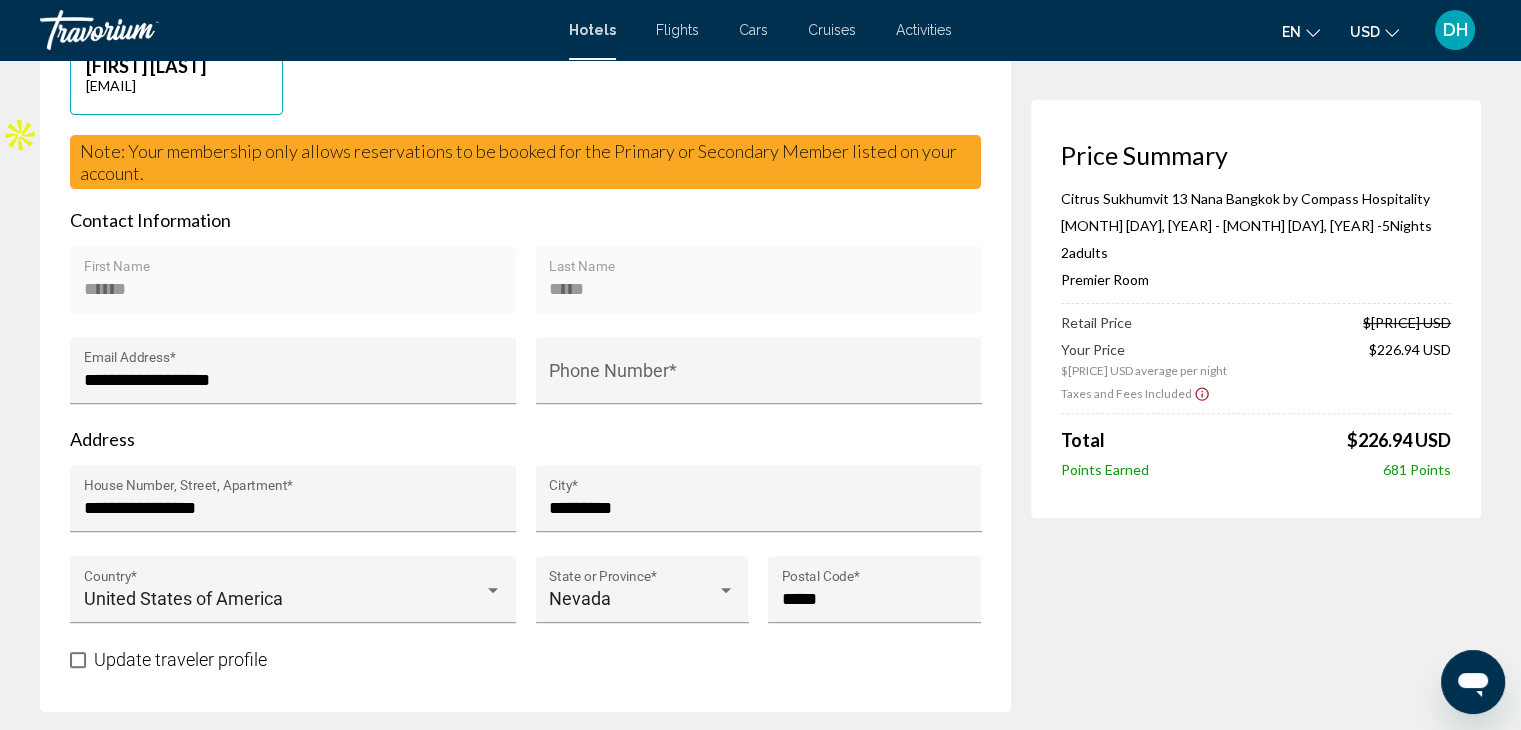scroll, scrollTop: 616, scrollLeft: 0, axis: vertical 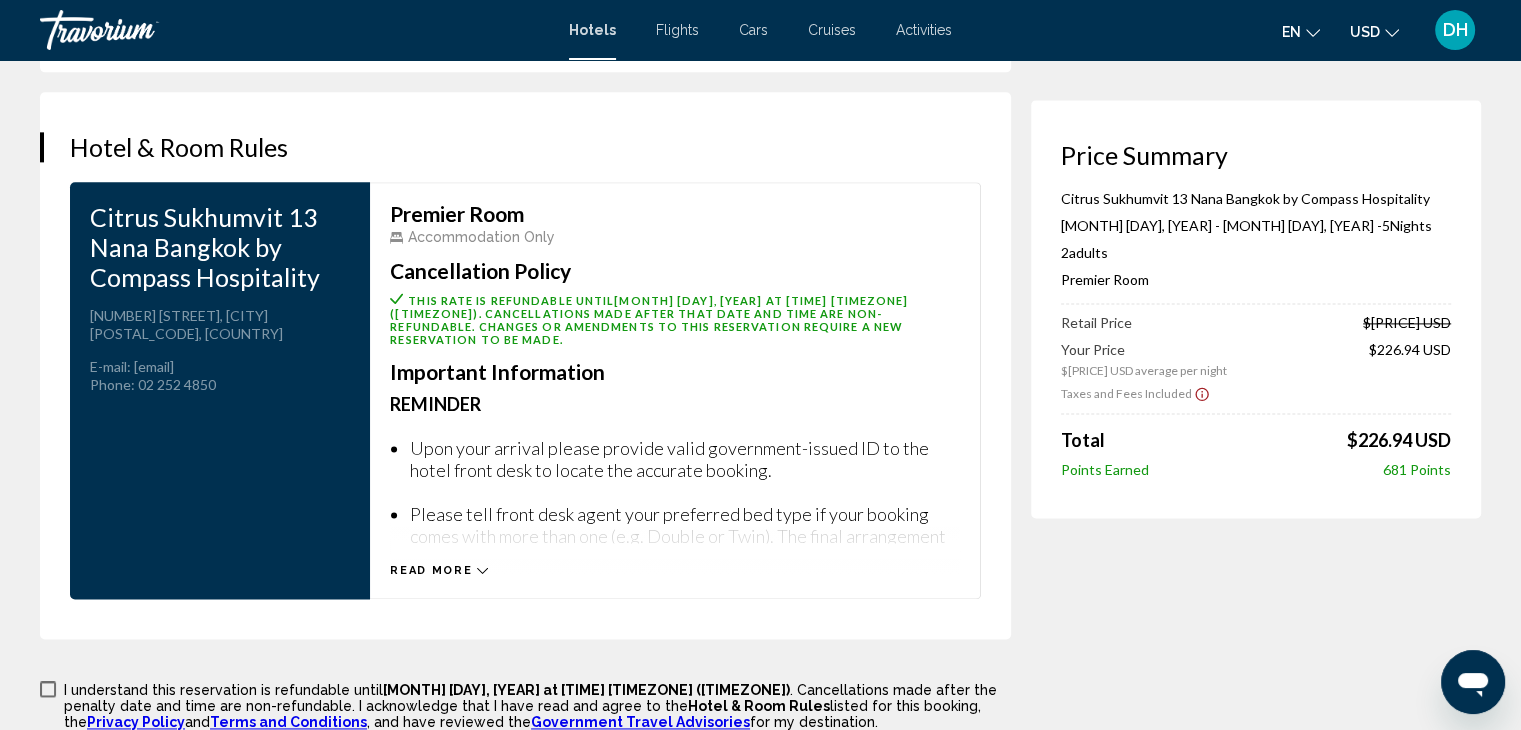 click on "Read more" at bounding box center [431, 570] 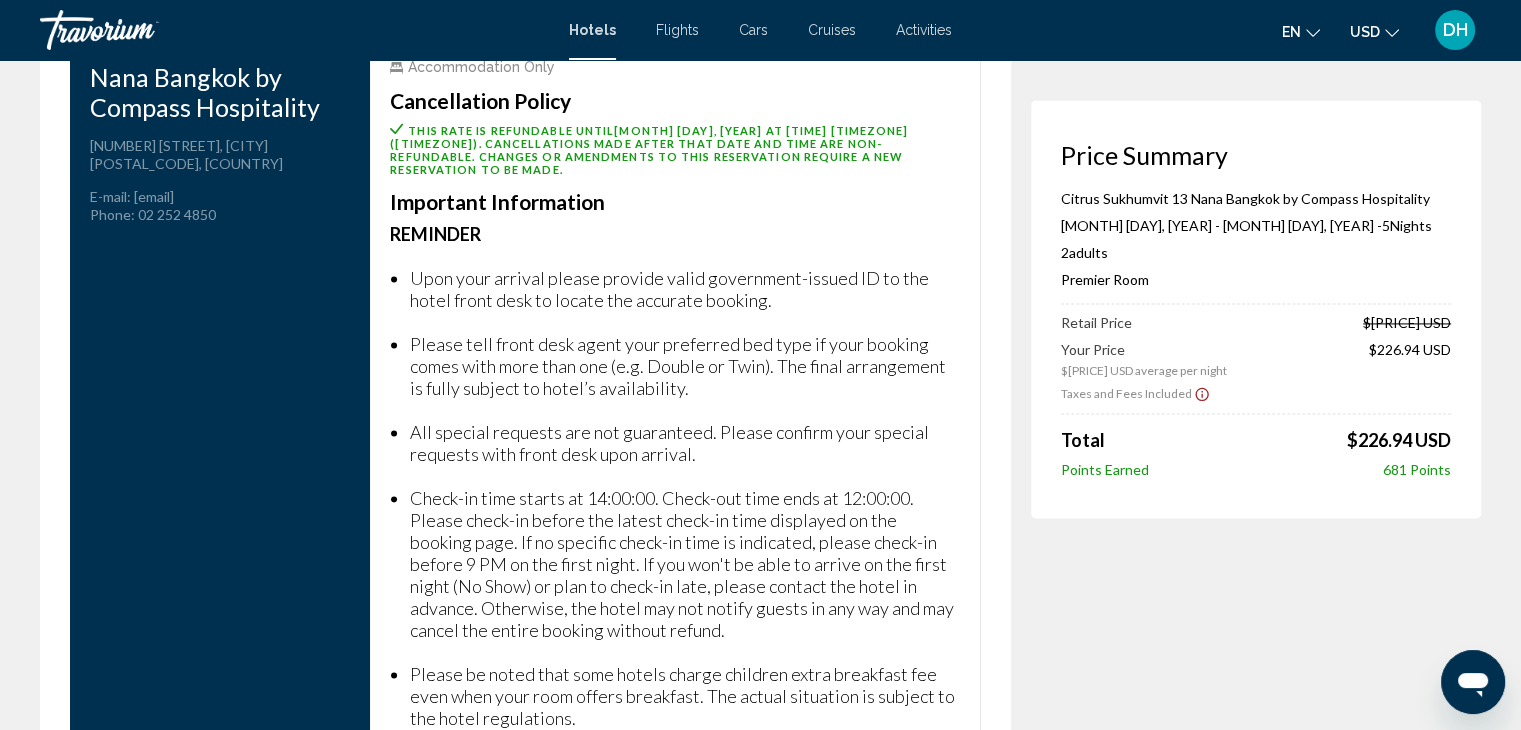 scroll, scrollTop: 2800, scrollLeft: 0, axis: vertical 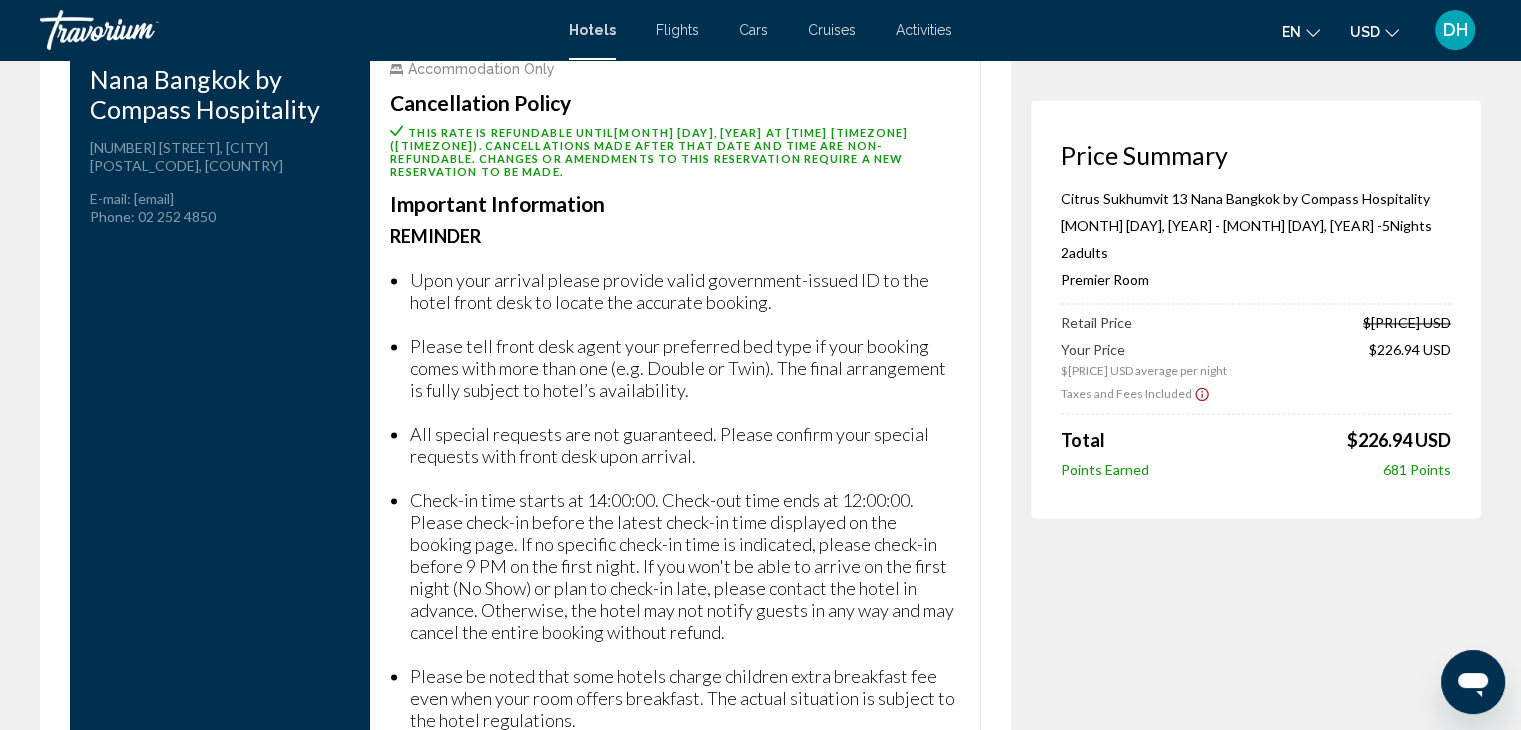 click on "Check-in time starts at 14:00:00. Check-out time ends at 12:00:00. Please check-in before the latest check-in time displayed on the booking page. If no specific check-in time is indicated, please check-in before 9 PM on the first night. If you won't be able to arrive on the first night (No Show) or plan to check-in late, please contact the hotel in advance. Otherwise, the hotel may not notify guests in any way and may cancel the entire booking without refund." at bounding box center [685, 566] 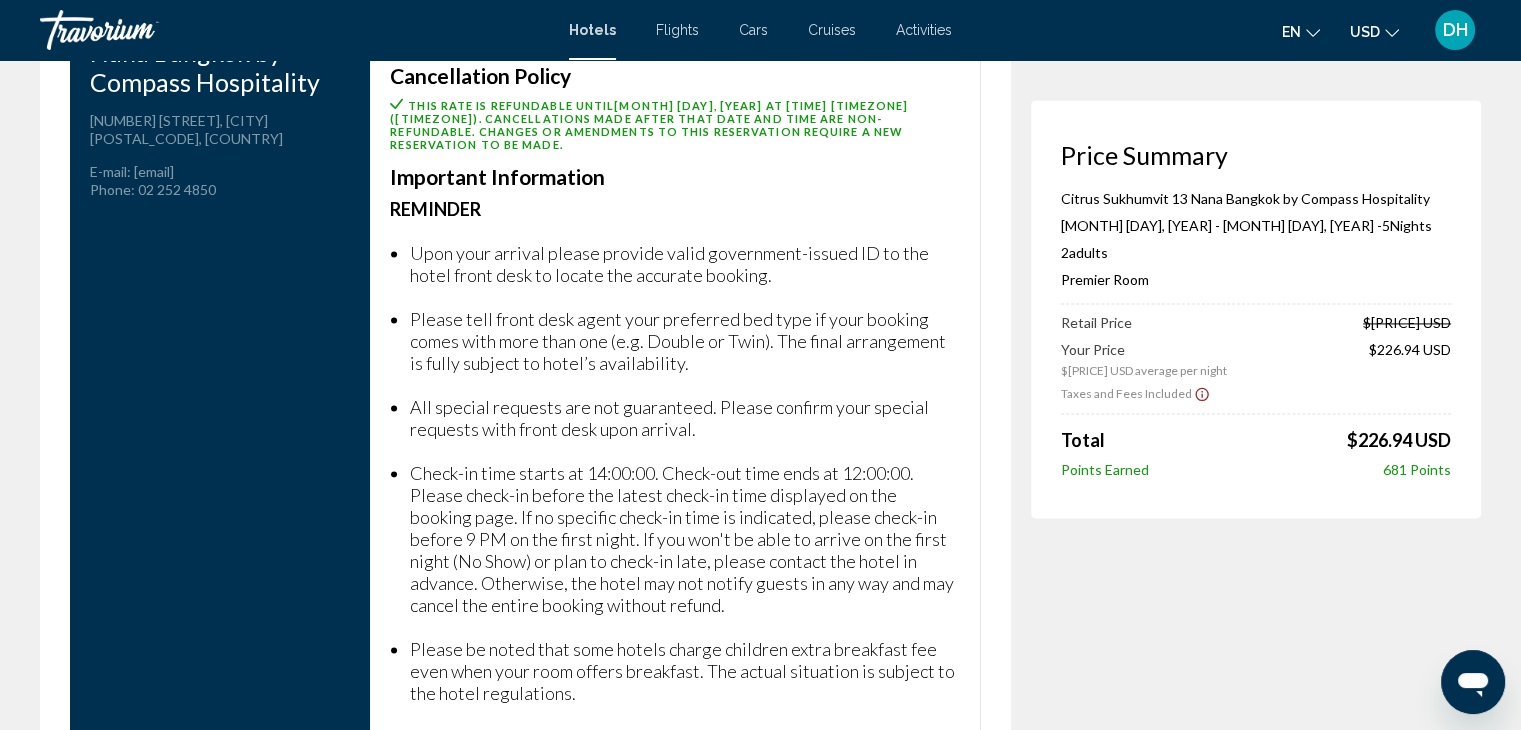 scroll, scrollTop: 2804, scrollLeft: 0, axis: vertical 